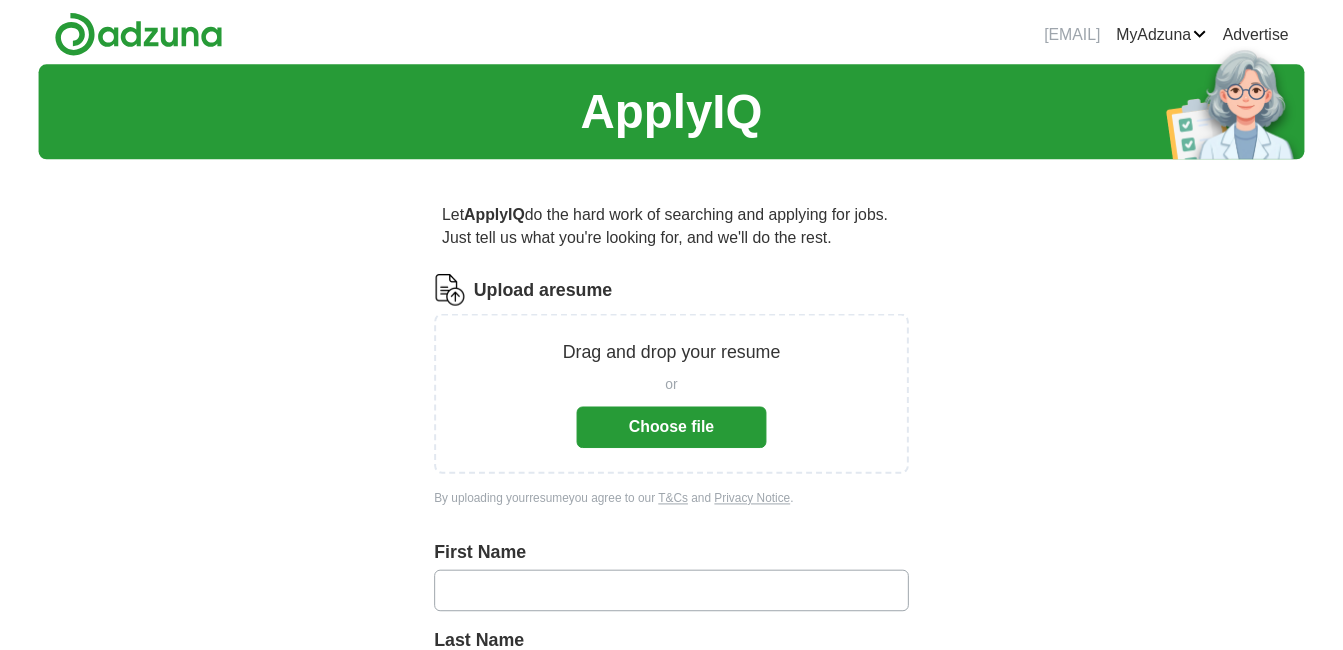 scroll, scrollTop: 0, scrollLeft: 0, axis: both 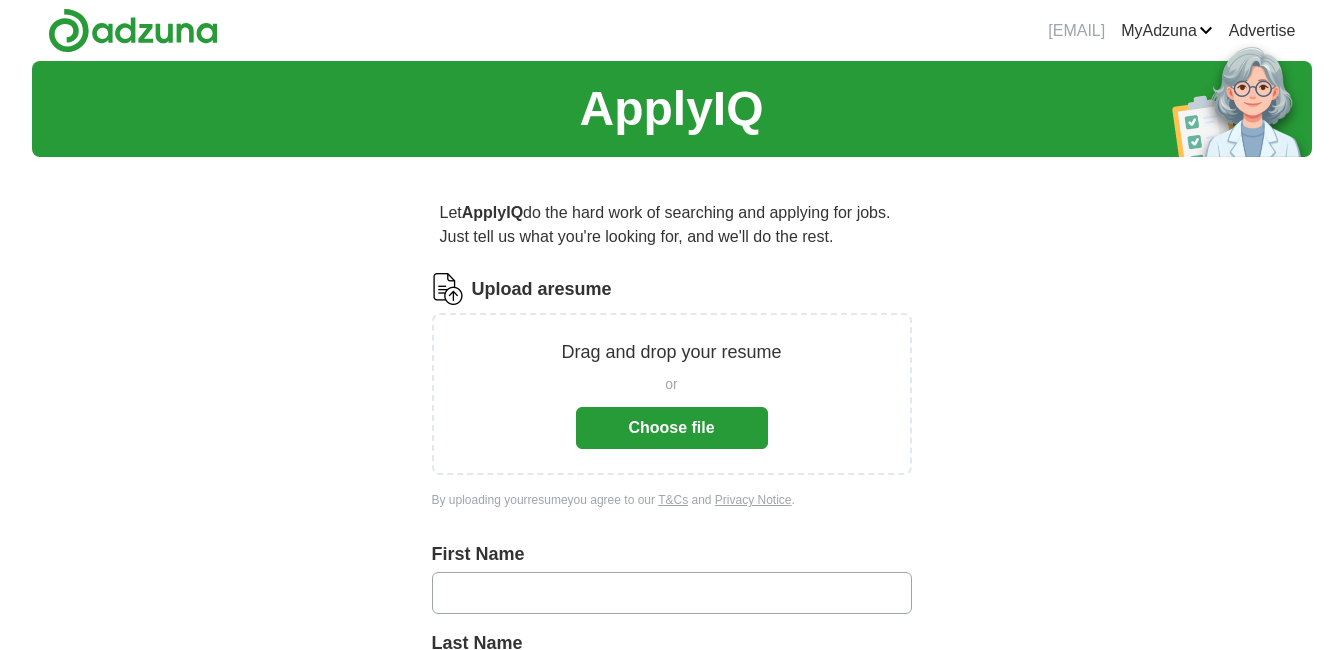 click on "Choose file" at bounding box center [672, 428] 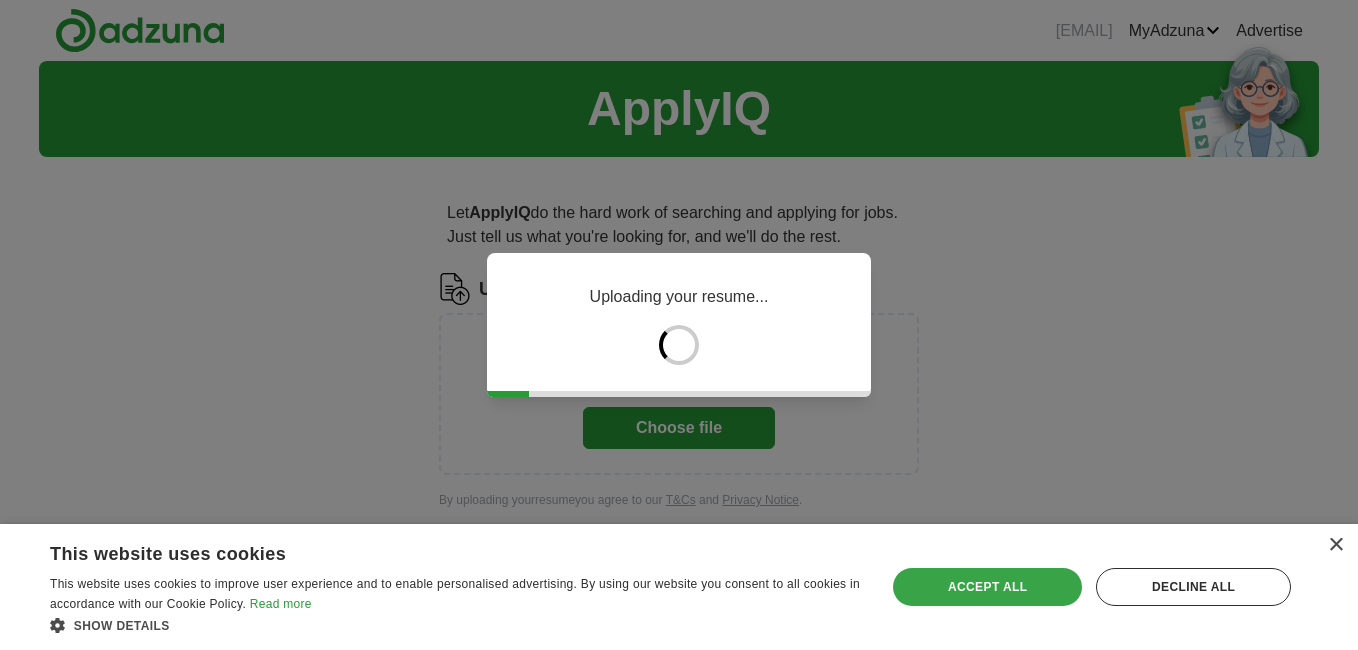 click on "Accept all" at bounding box center [987, 587] 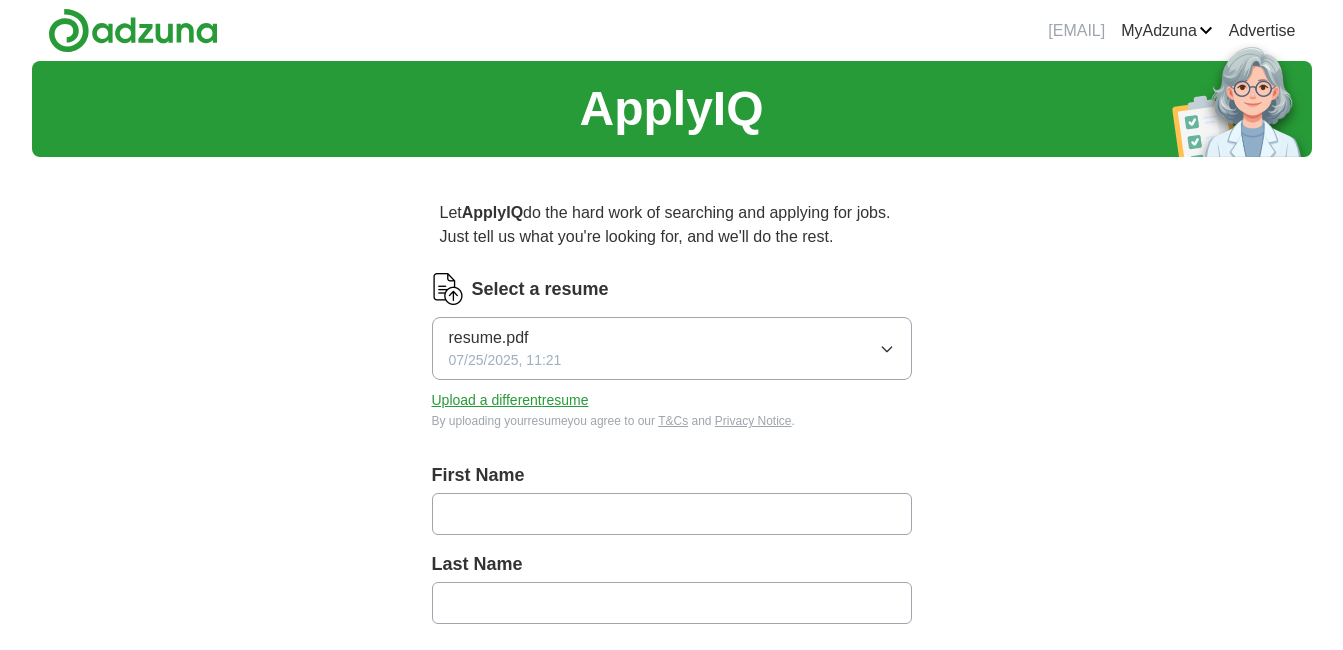click at bounding box center (672, 514) 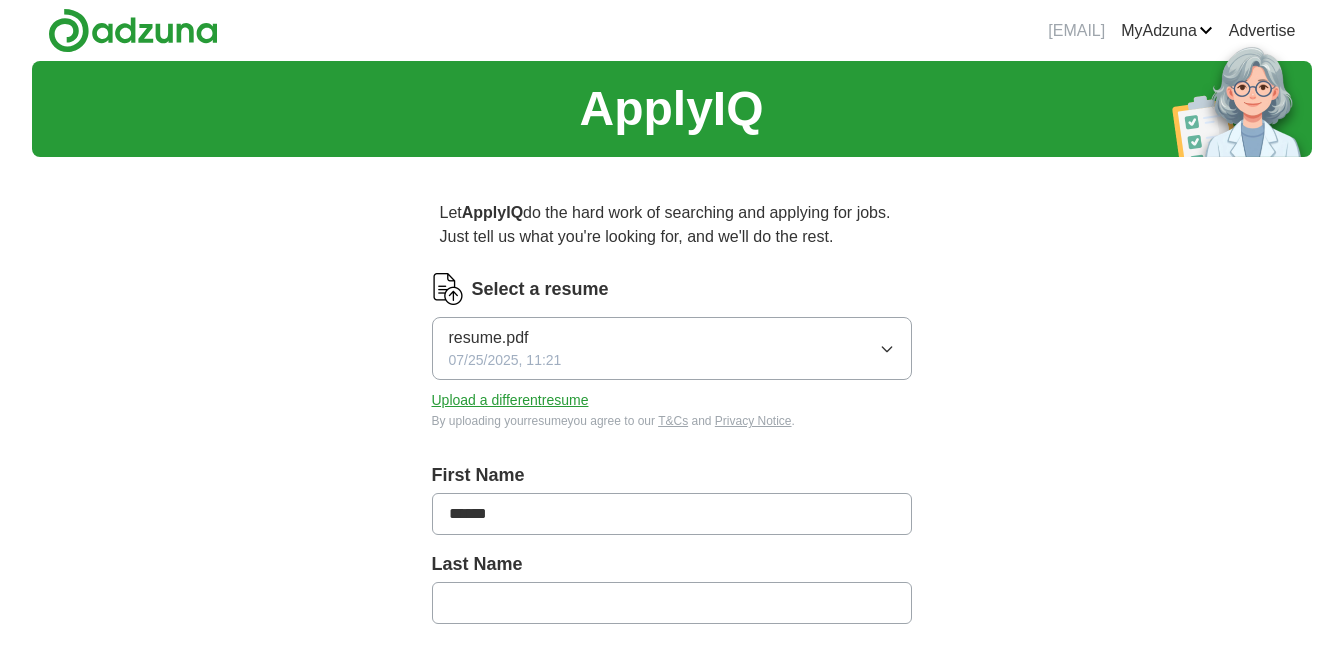 type on "****" 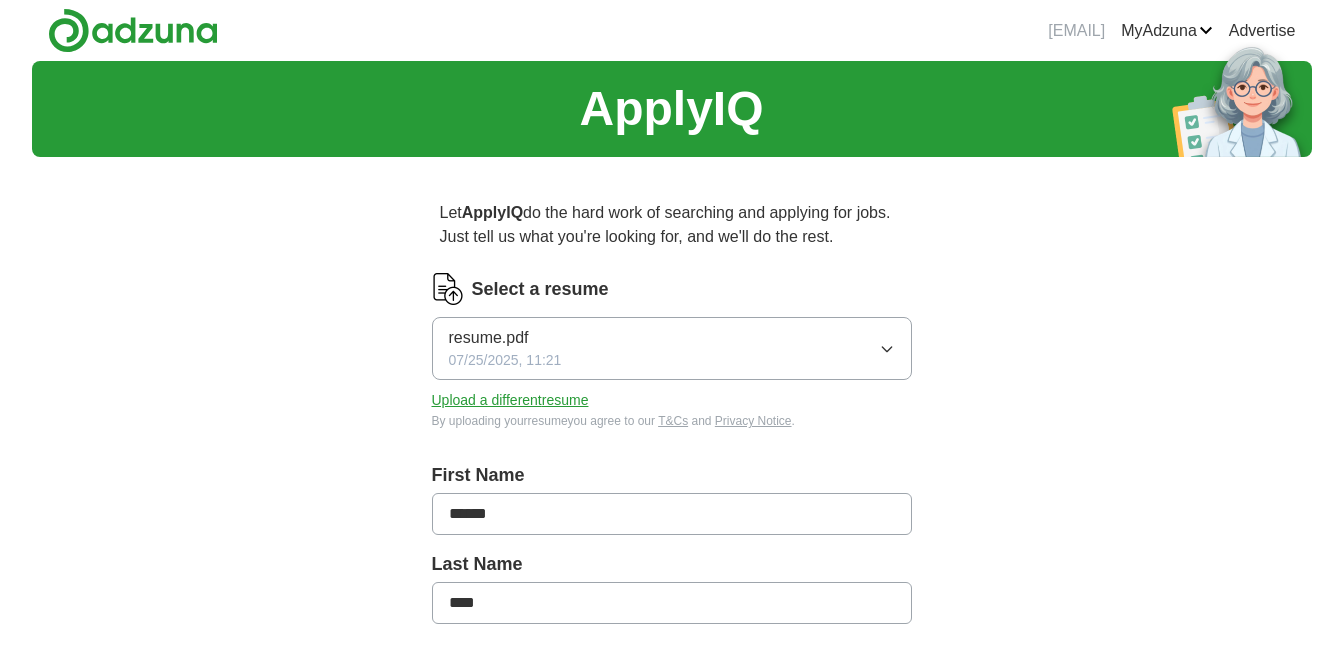 click on "resume.pdf 07/25/2025, 11:21 Upload a different resume By uploading your resume you agree to our T&Cs and Privacy Notice. First Name [FIRST] Last Name [LAST] What job are you looking for? Enter or select a minimum of 3 job titles (4-8 recommended) Certified Nursing Assistant + Alzheimer's Caregiver + Behavioral Health Technician + Mental Health Aide + Healthcare Support Specialist + Nursing Assistant + Resident Care Assistant + Clinical Social Work Intern + Patient Care Technician + Where do you want to work? 25 mile radius Start applying for jobs By registering, you consent to us applying to suitable jobs for you" at bounding box center (671, 757) 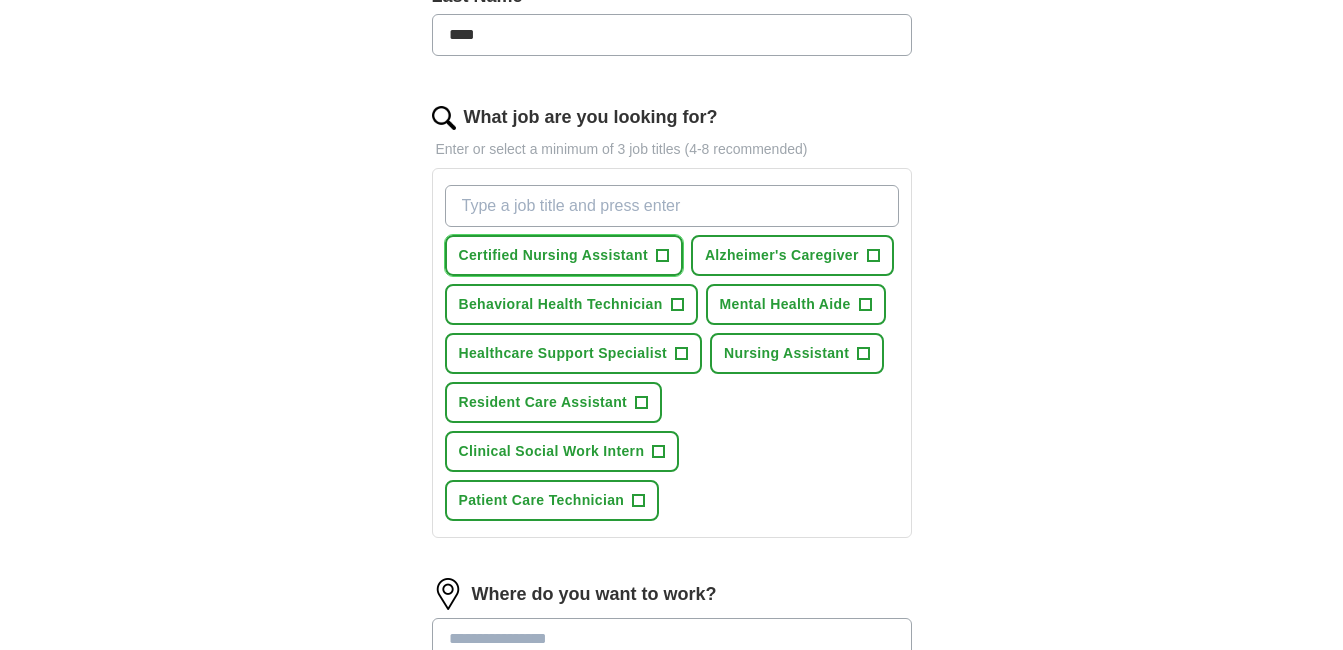 click on "+" at bounding box center (662, 256) 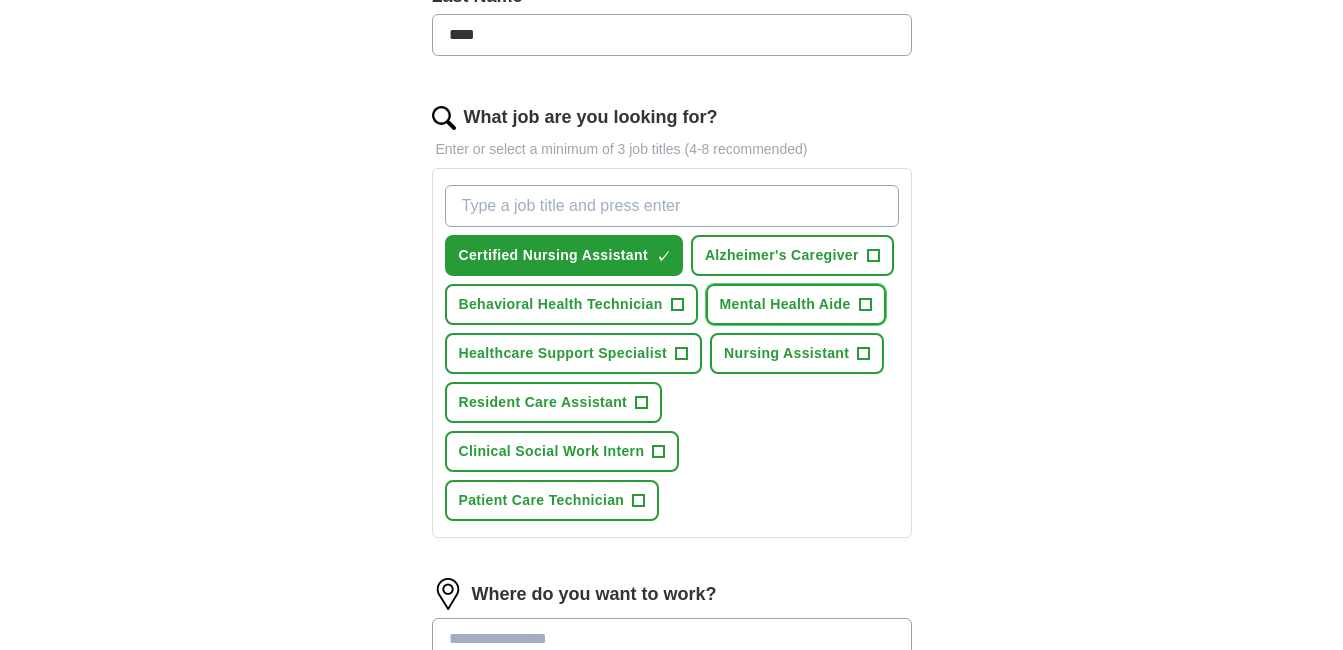 click on "Mental Health Aide" at bounding box center [785, 304] 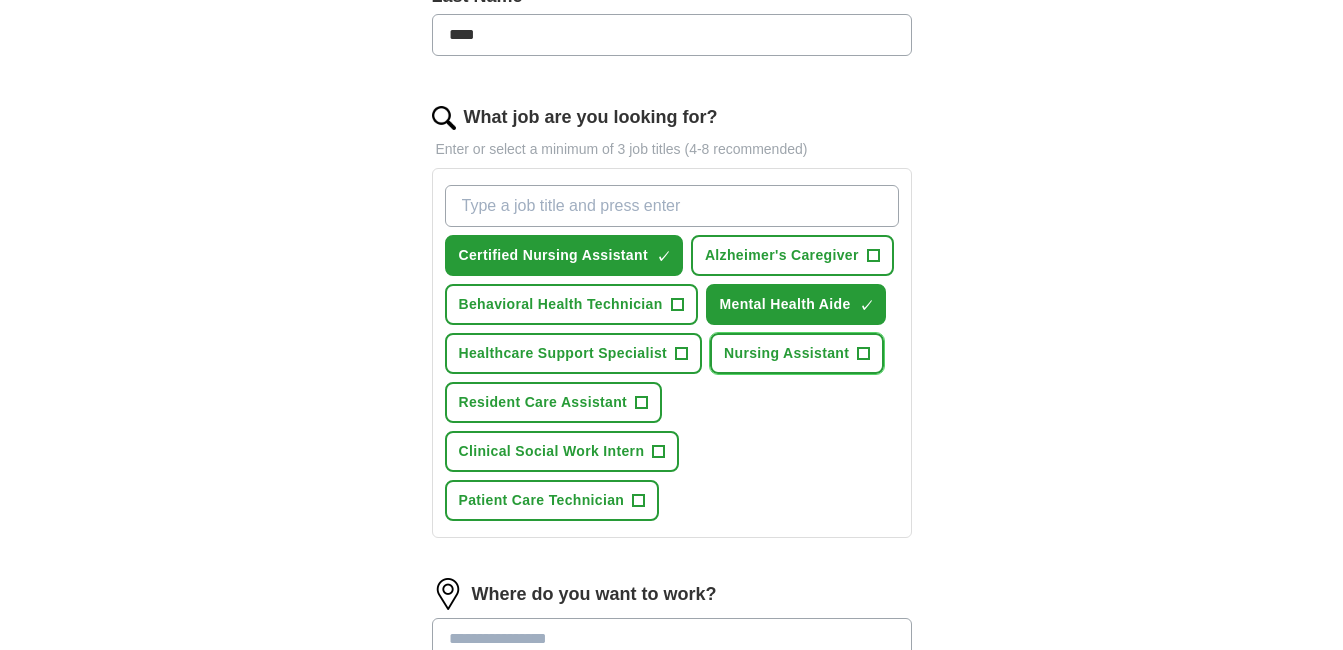 click on "Nursing Assistant" at bounding box center [786, 353] 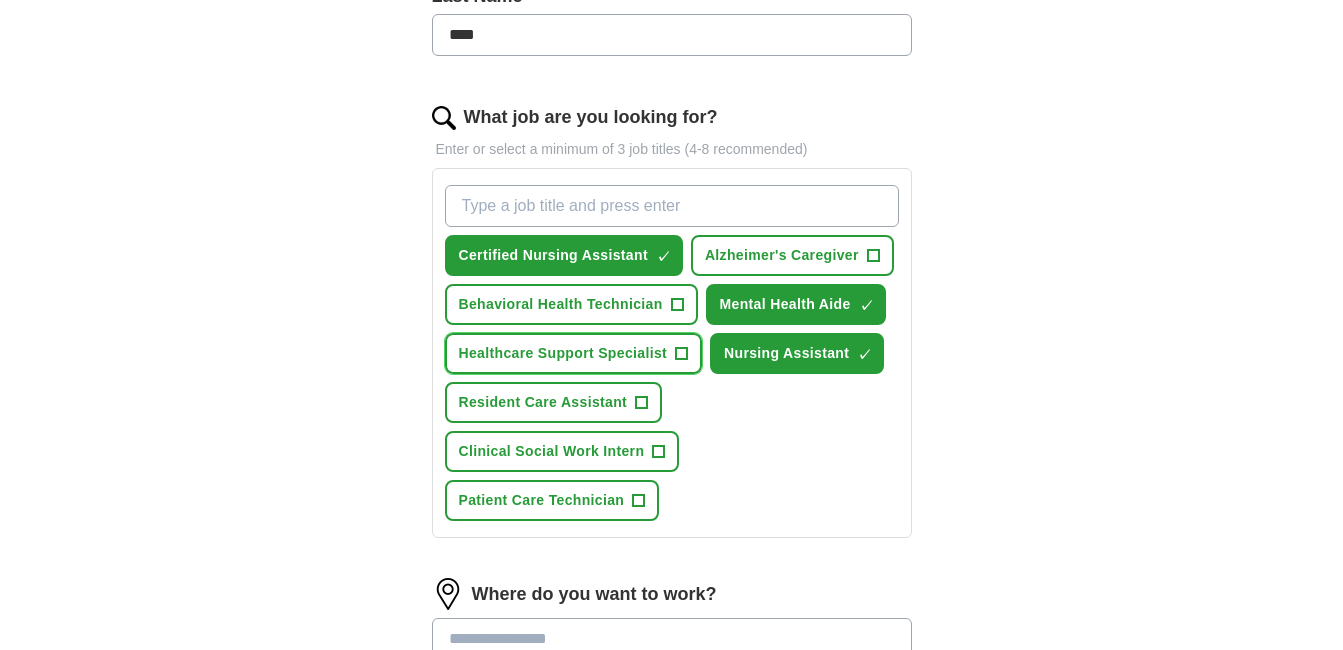 click on "Healthcare Support Specialist" at bounding box center (563, 353) 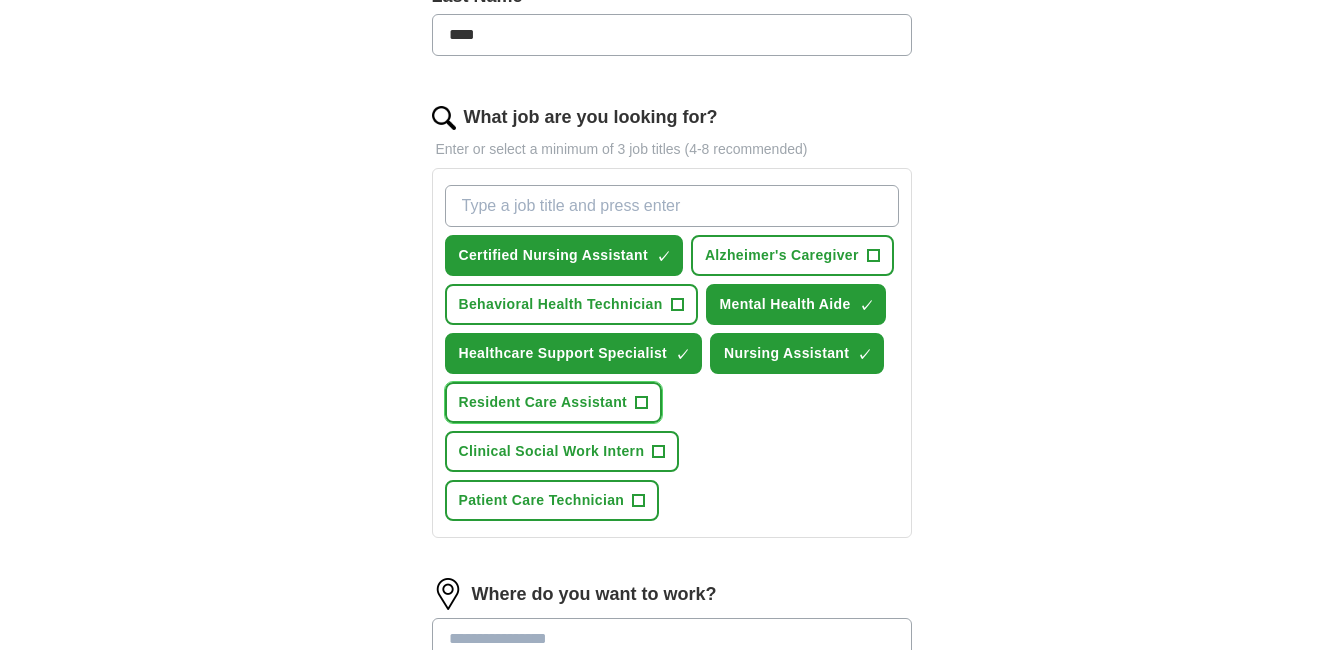 click on "Resident Care Assistant" at bounding box center (543, 402) 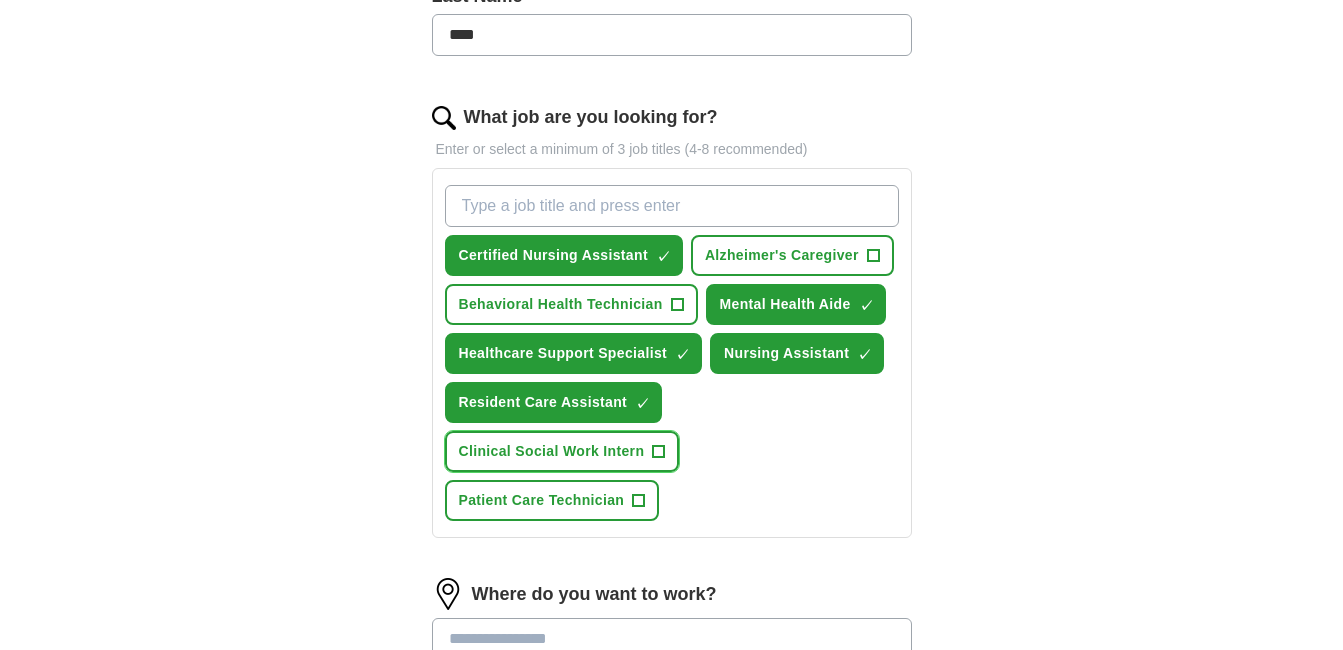 click on "Clinical Social Work Intern" at bounding box center [552, 451] 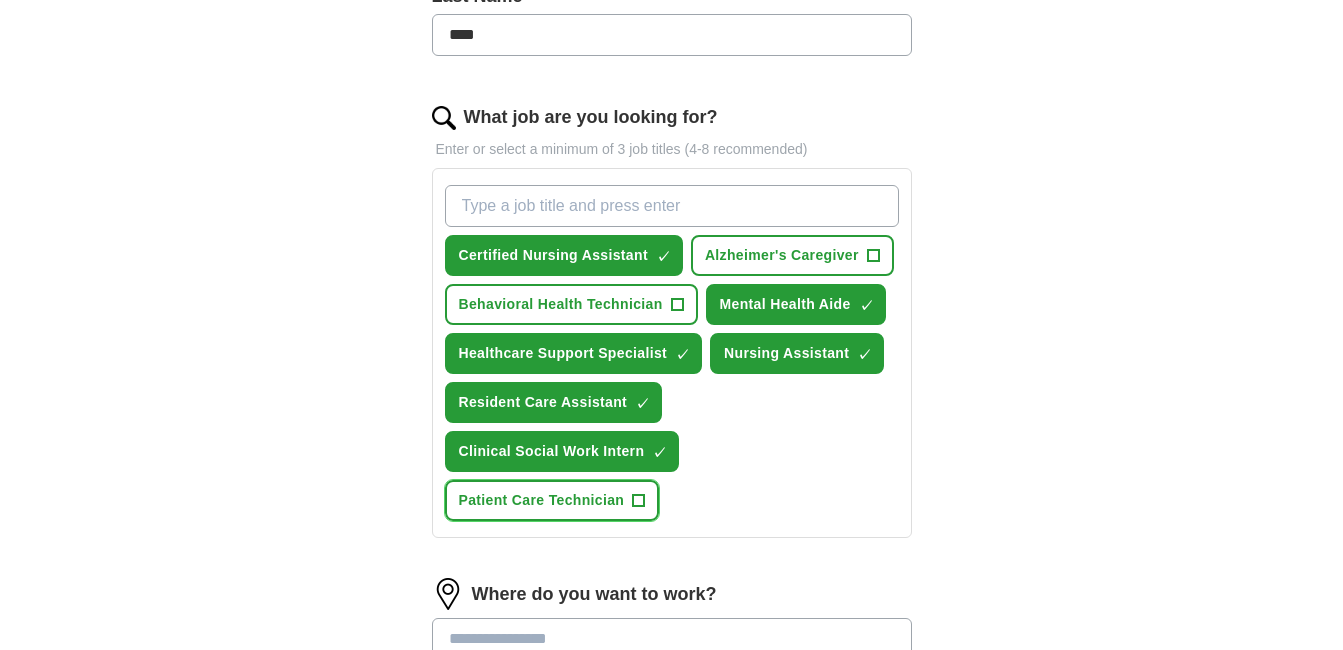 click on "Patient Care Technician" at bounding box center (542, 500) 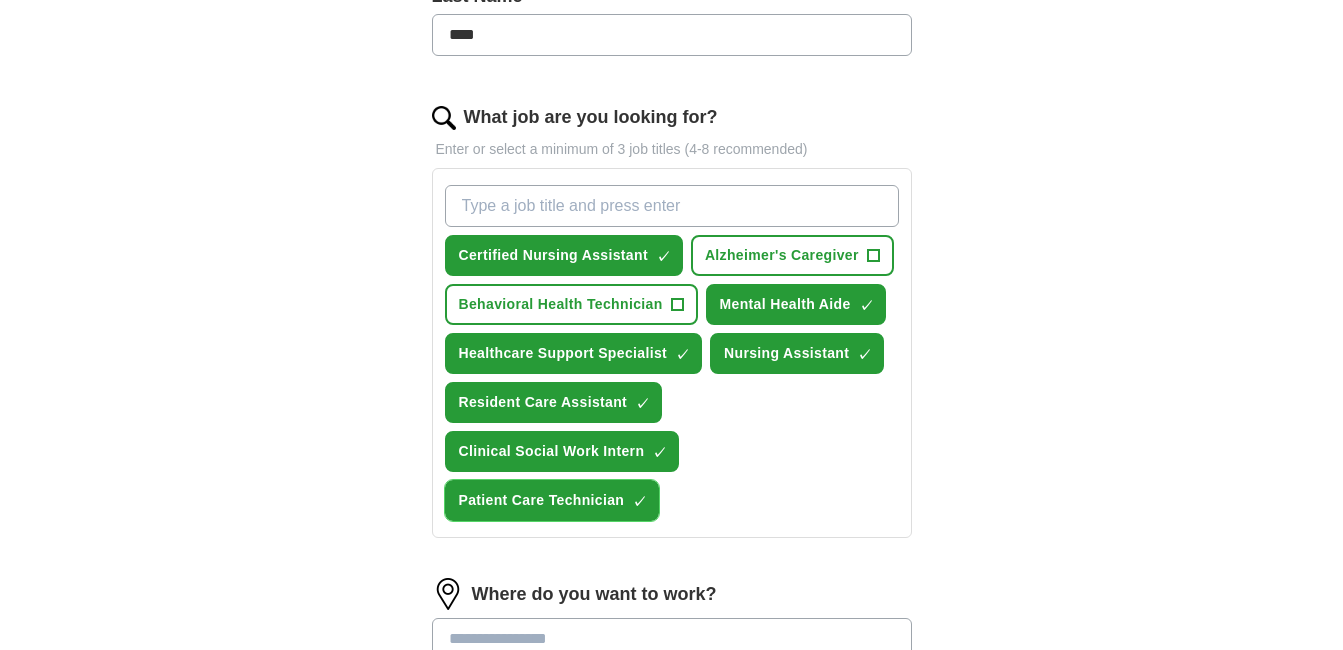 scroll, scrollTop: 1006, scrollLeft: 0, axis: vertical 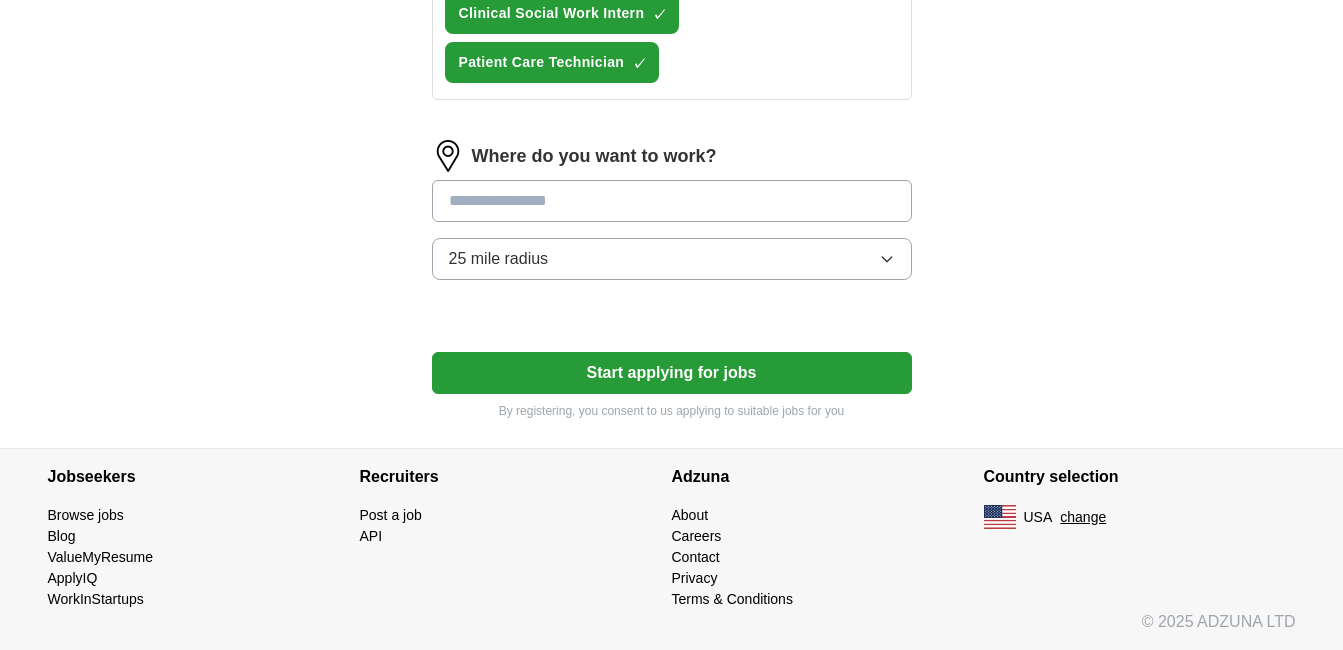 click at bounding box center (672, 201) 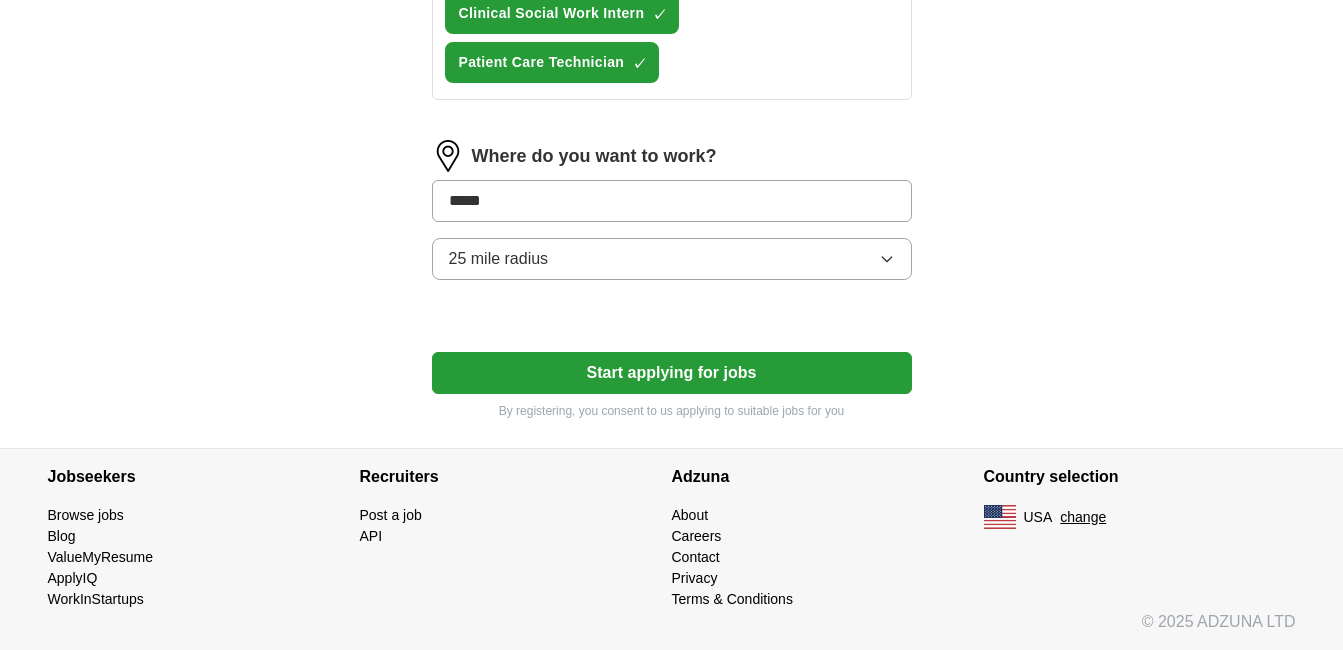 click on "Start applying for jobs" at bounding box center [672, 373] 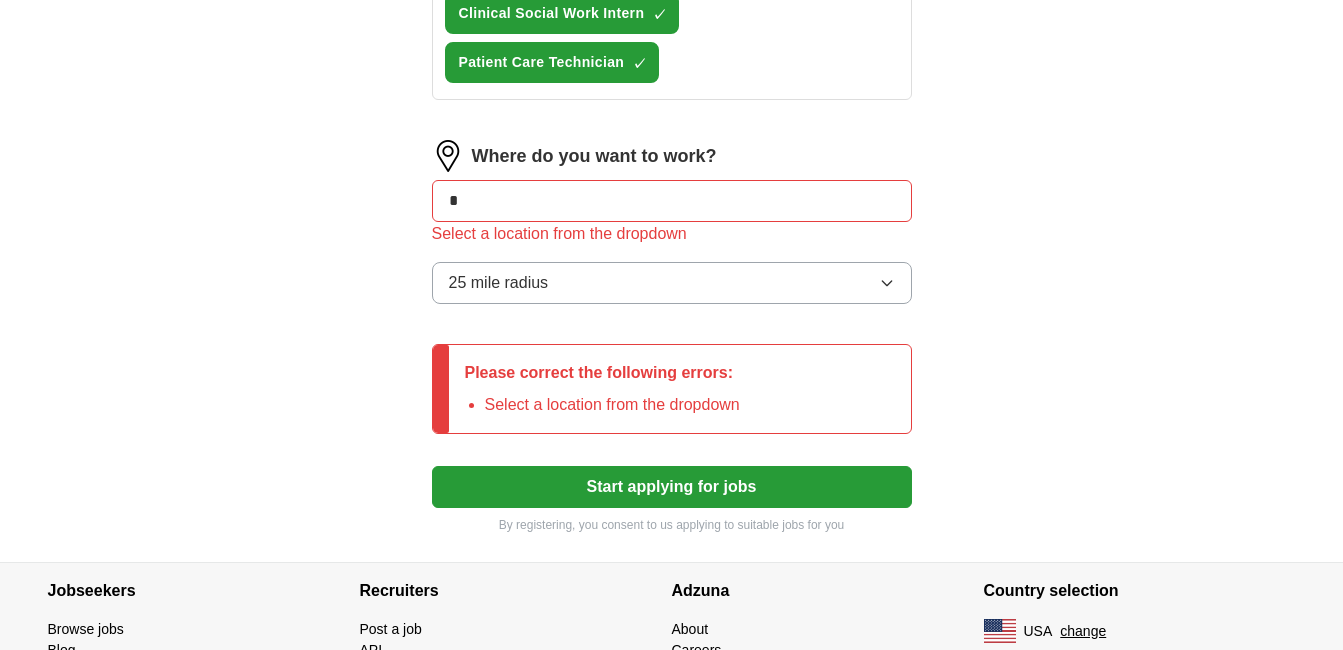 type on "*" 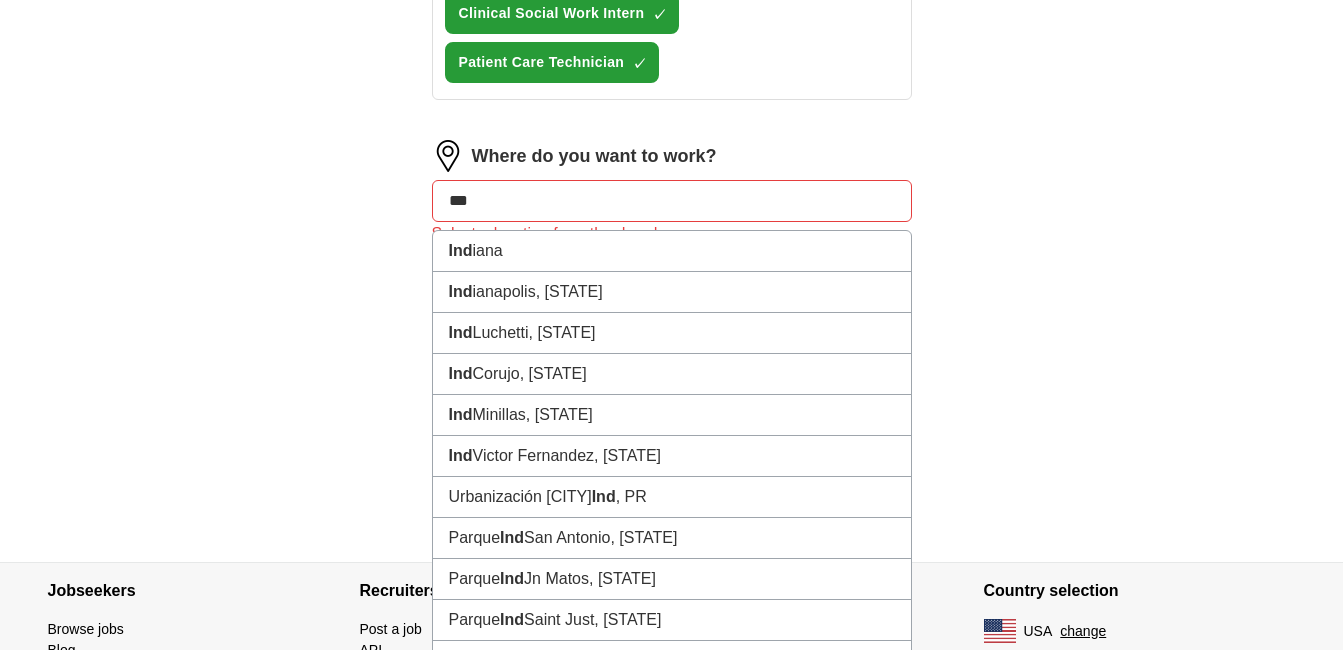 type on "****" 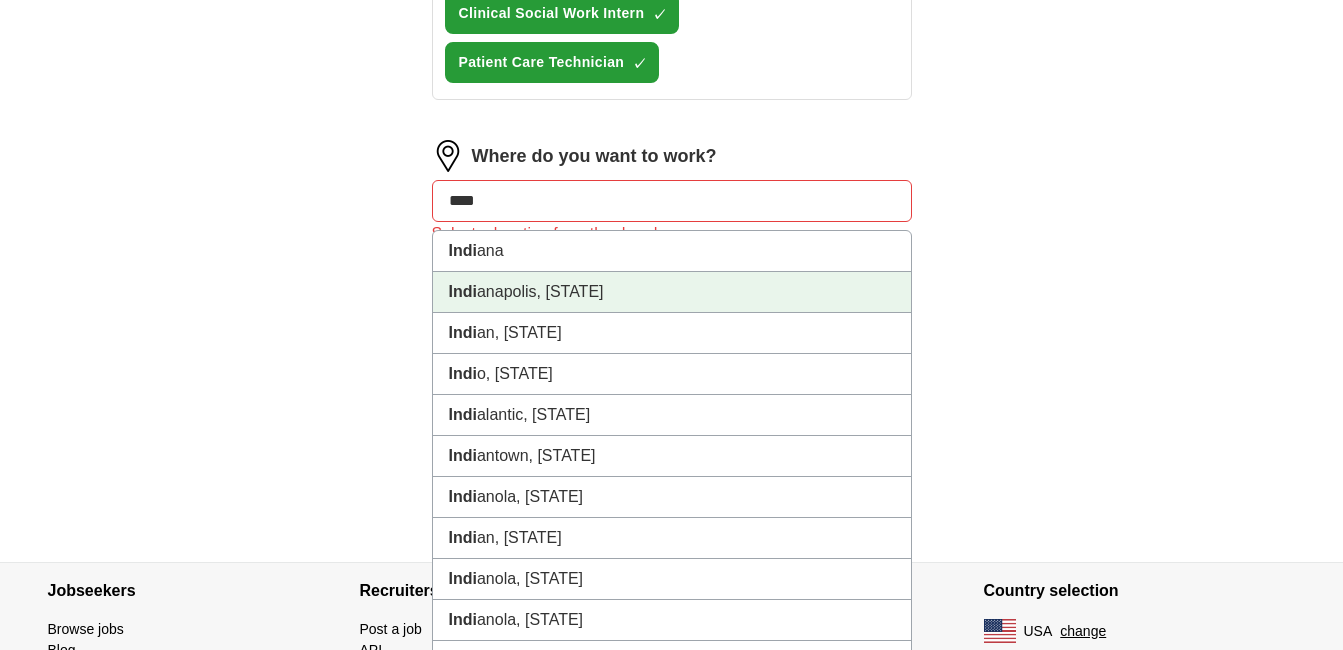 click on "Indi anapolis, [STATE]" at bounding box center (672, 292) 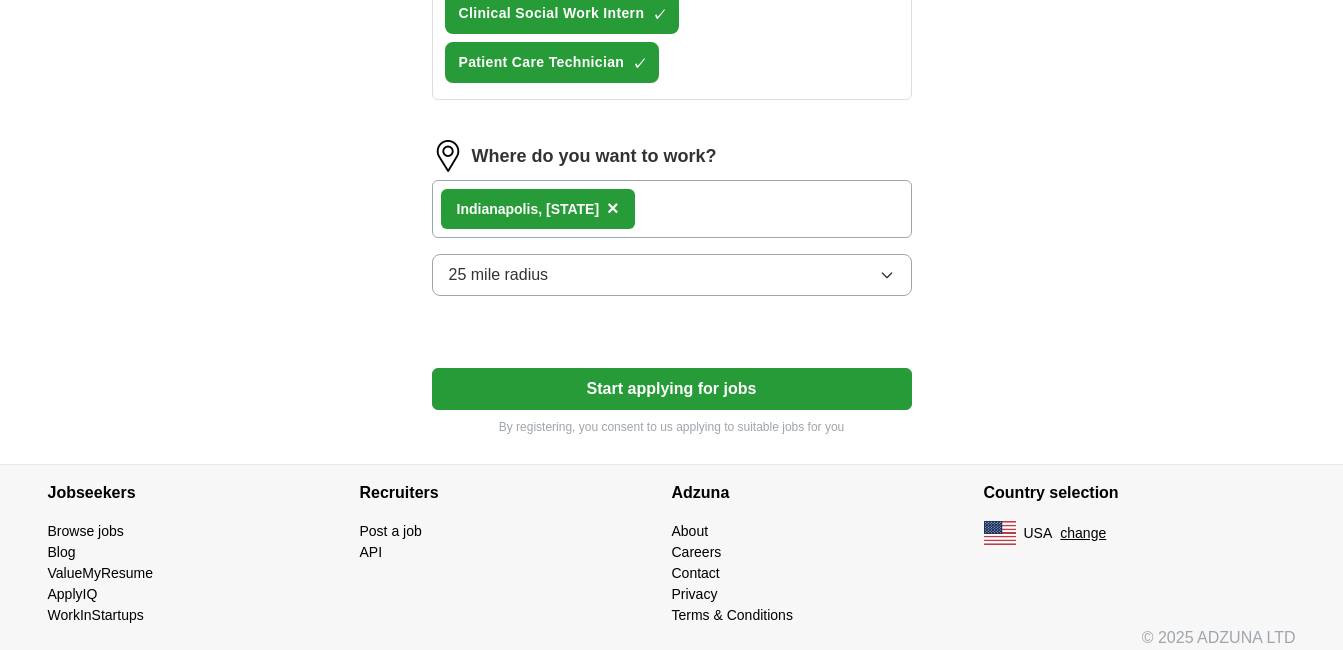 click on "25 mile radius" at bounding box center [672, 275] 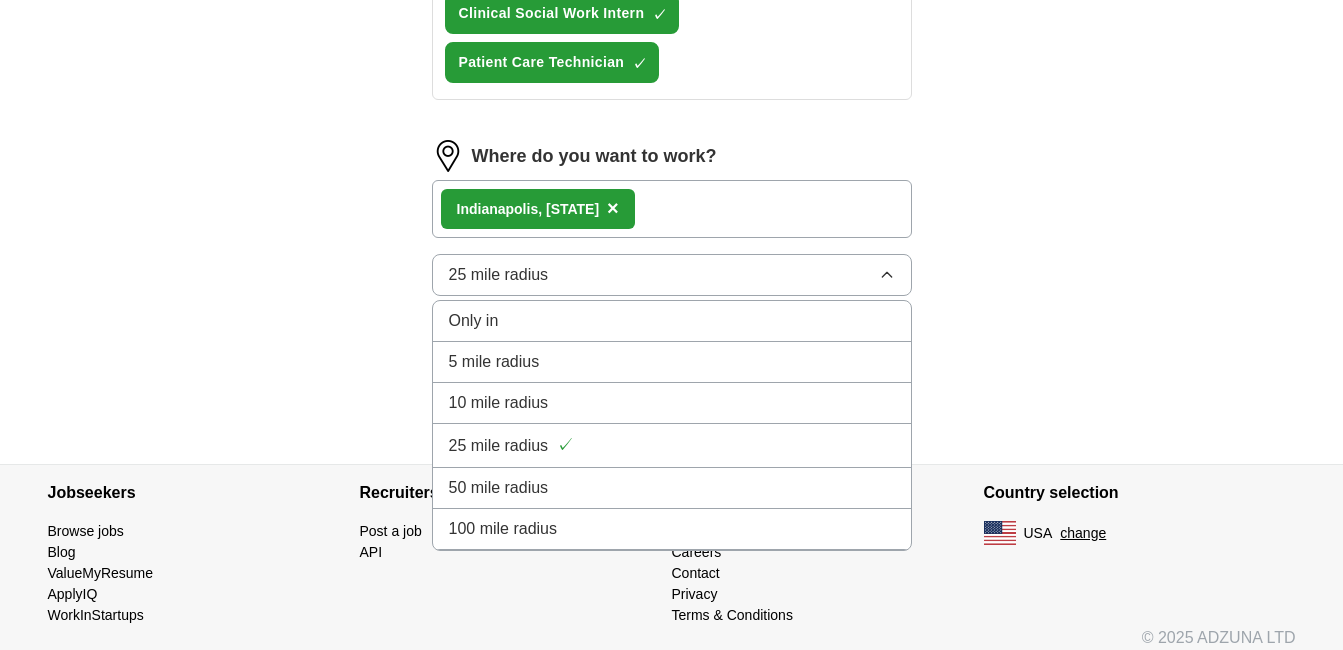 click on "50 mile radius" at bounding box center [672, 488] 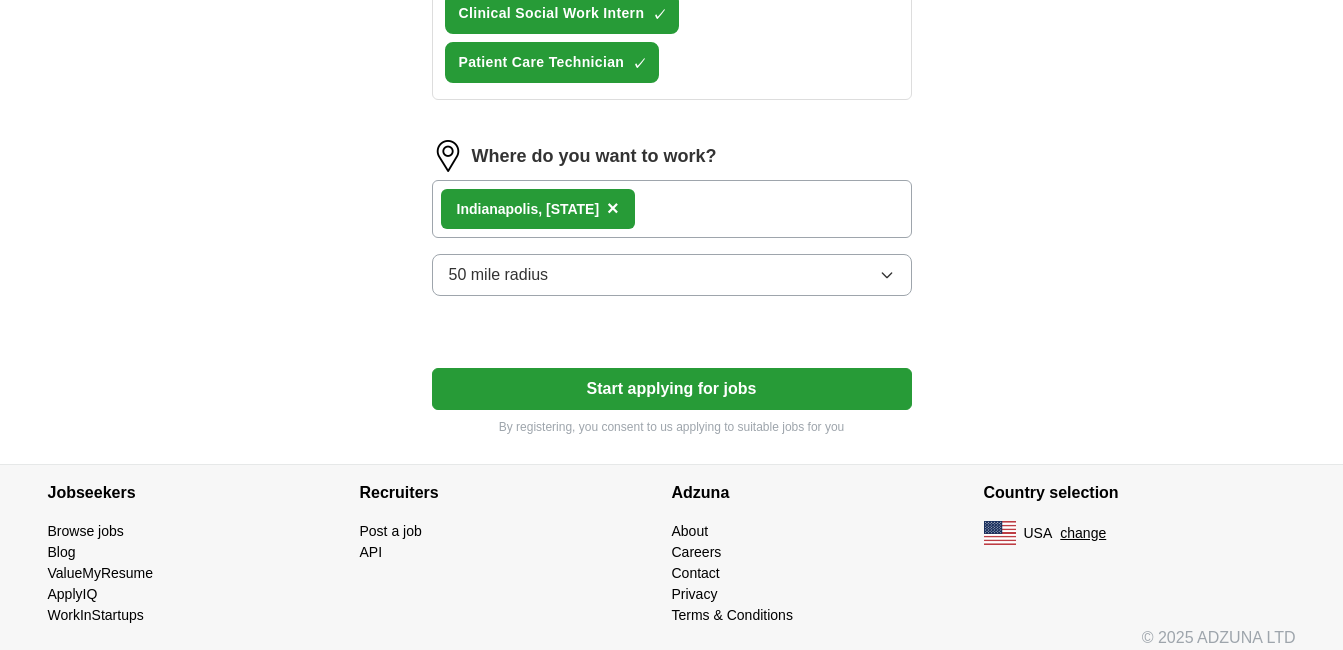 click on "Start applying for jobs" at bounding box center (672, 389) 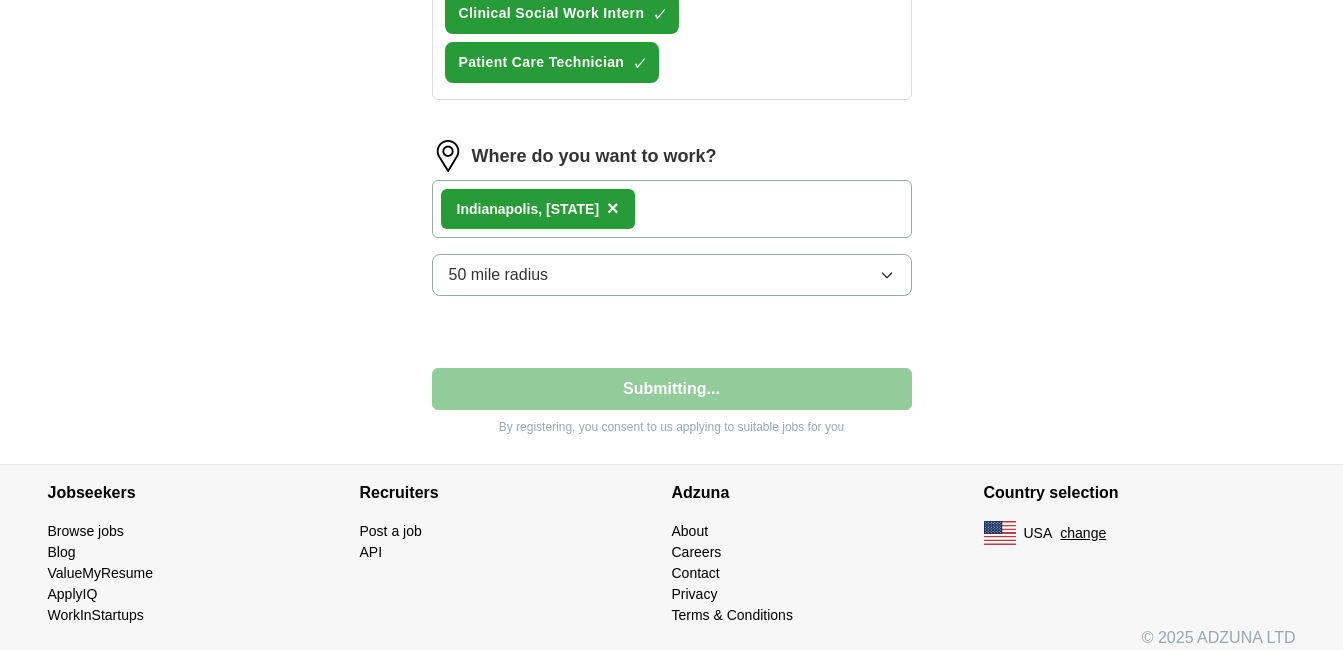 select on "**" 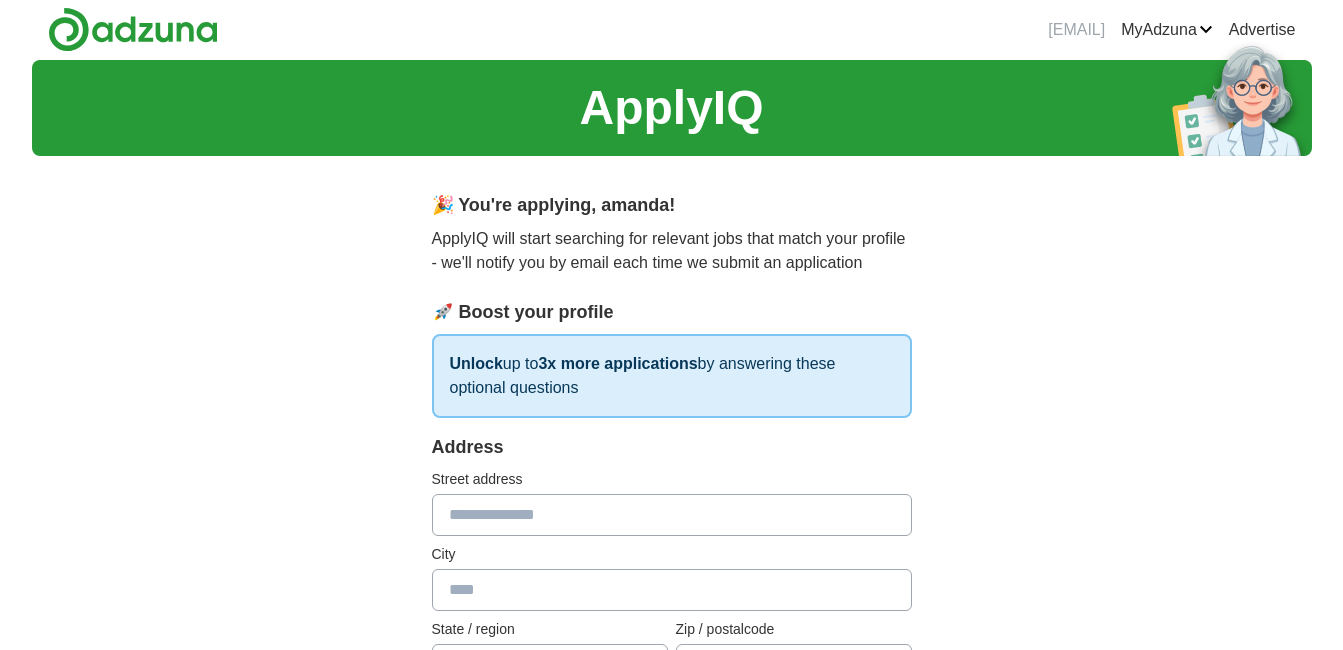 scroll, scrollTop: 0, scrollLeft: 0, axis: both 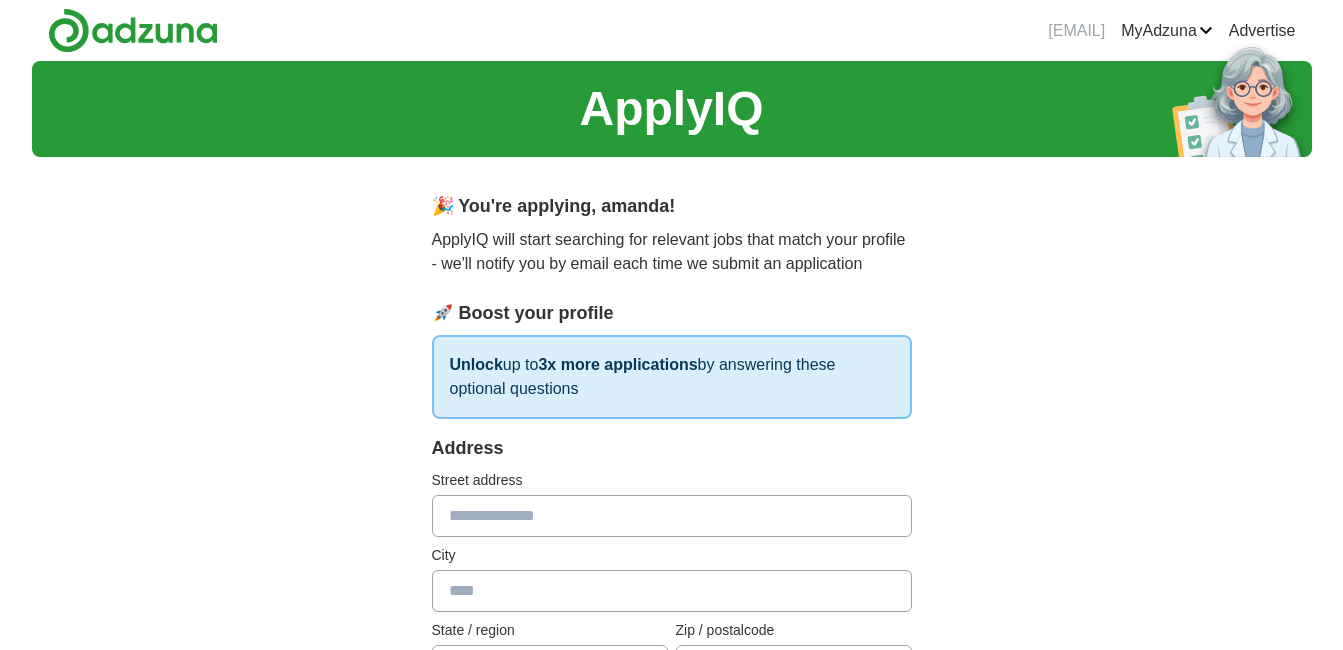 click at bounding box center (672, 516) 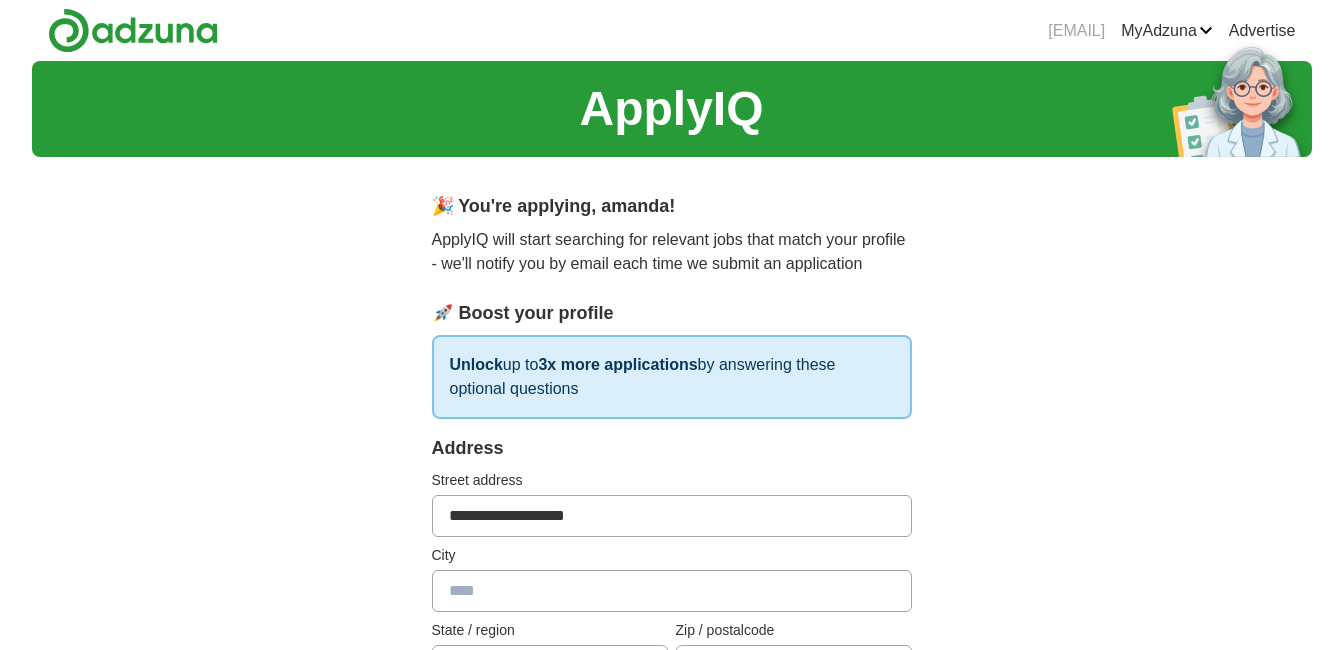 type on "*****" 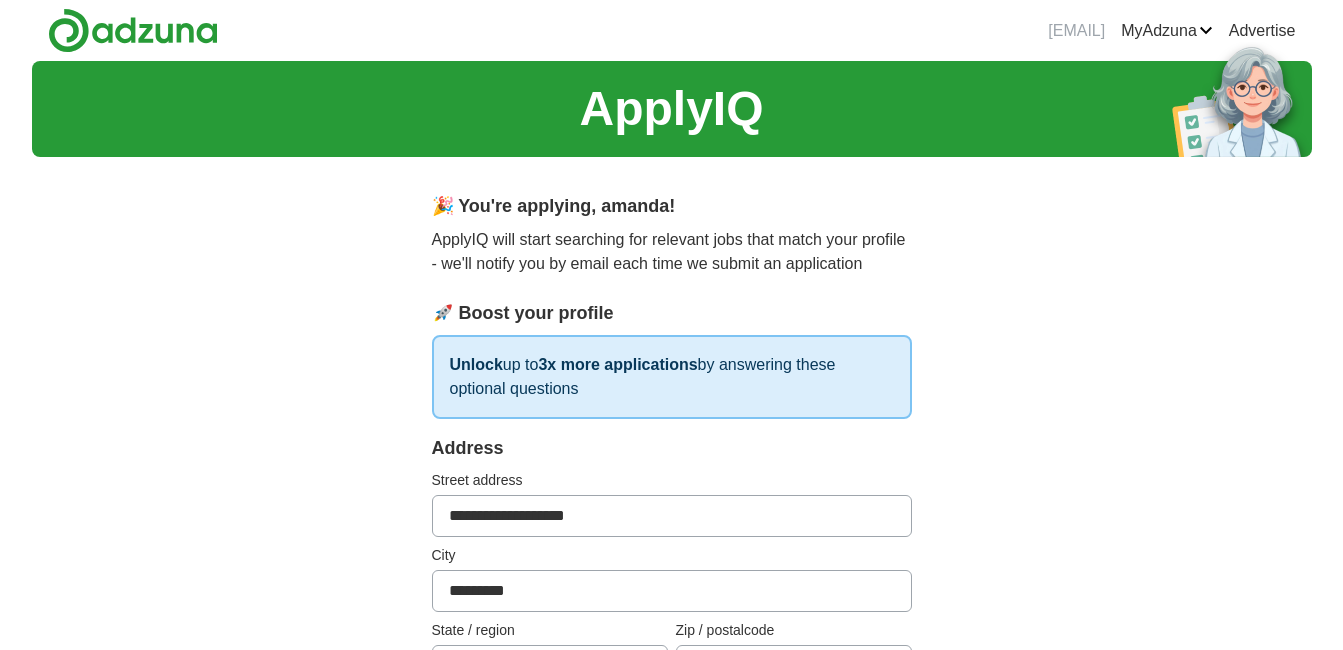 scroll, scrollTop: 568, scrollLeft: 0, axis: vertical 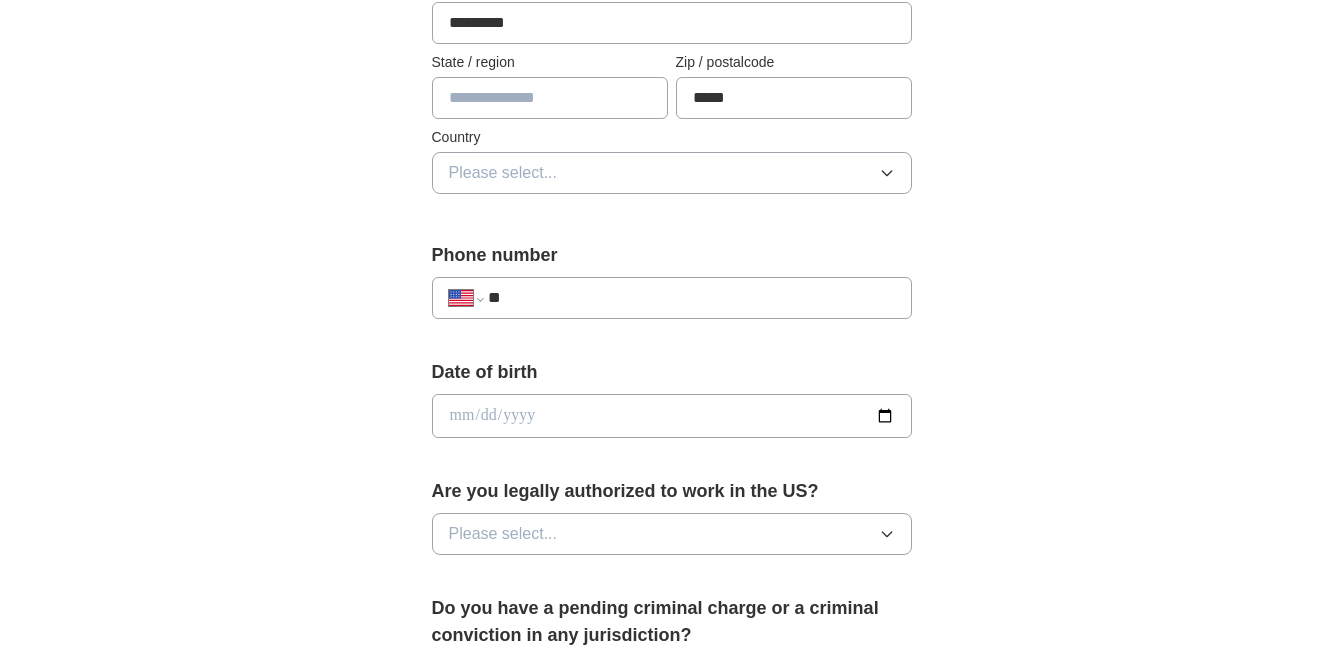 click at bounding box center [550, 98] 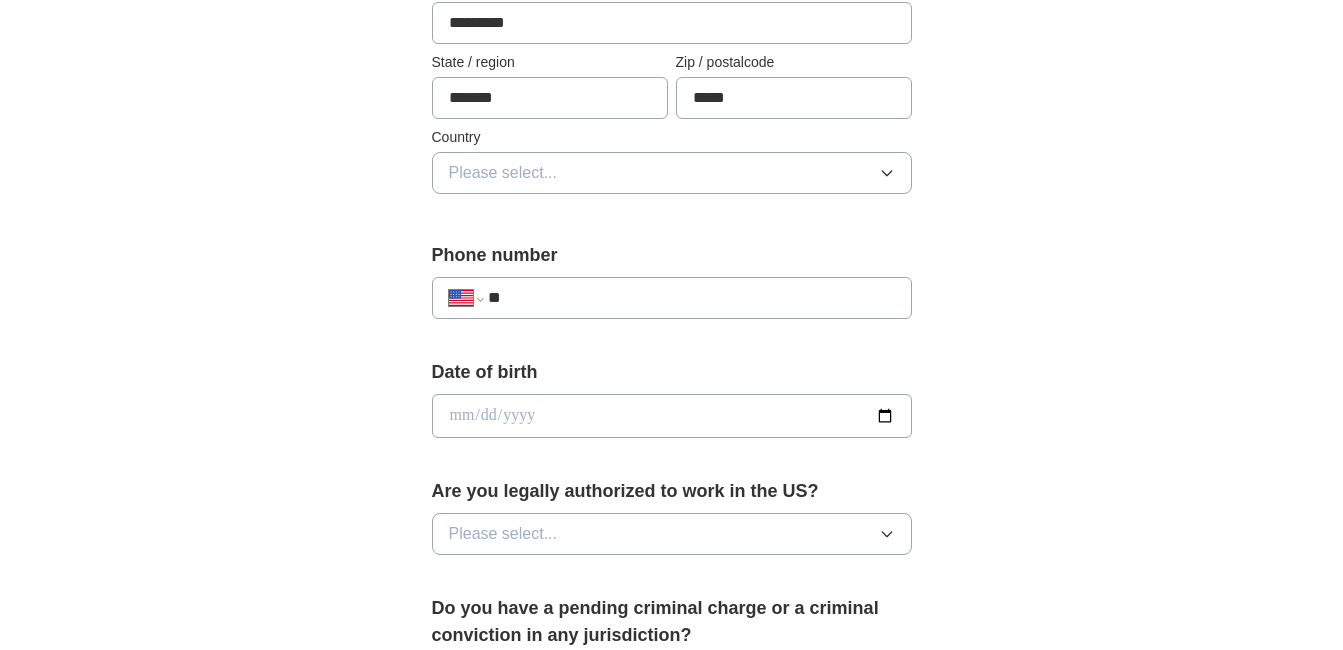 click on "Please select..." at bounding box center (503, 173) 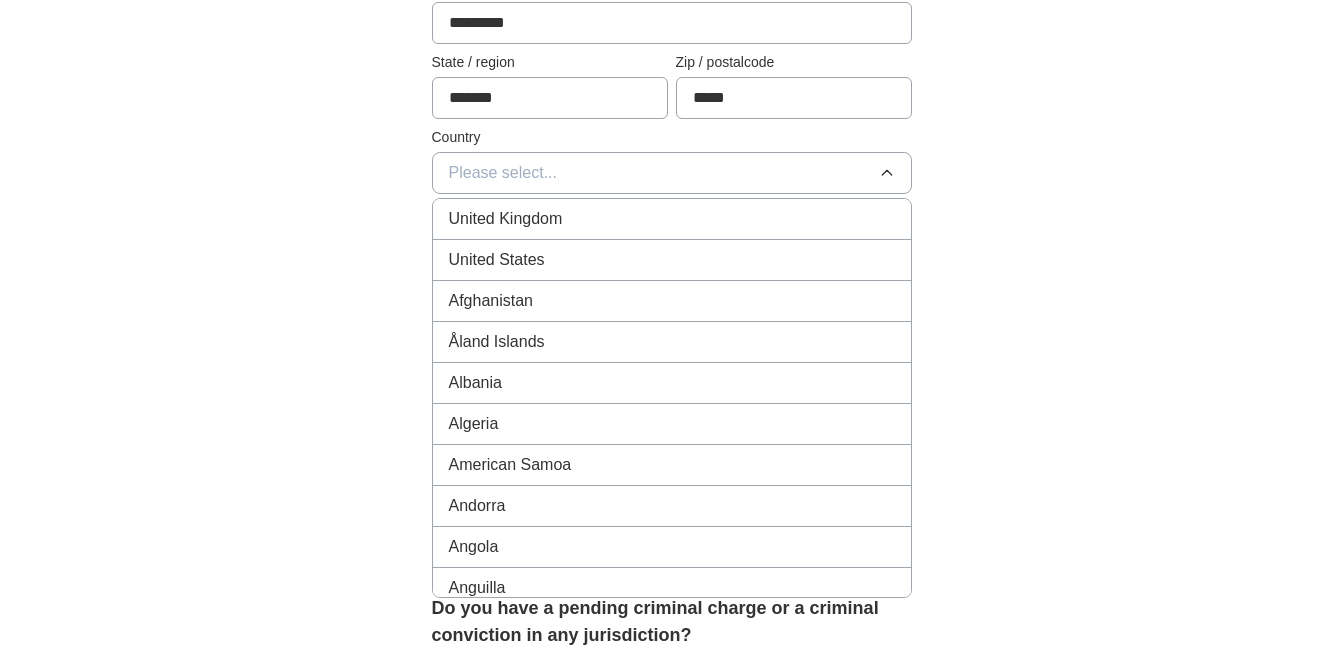click on "United States" at bounding box center (672, 260) 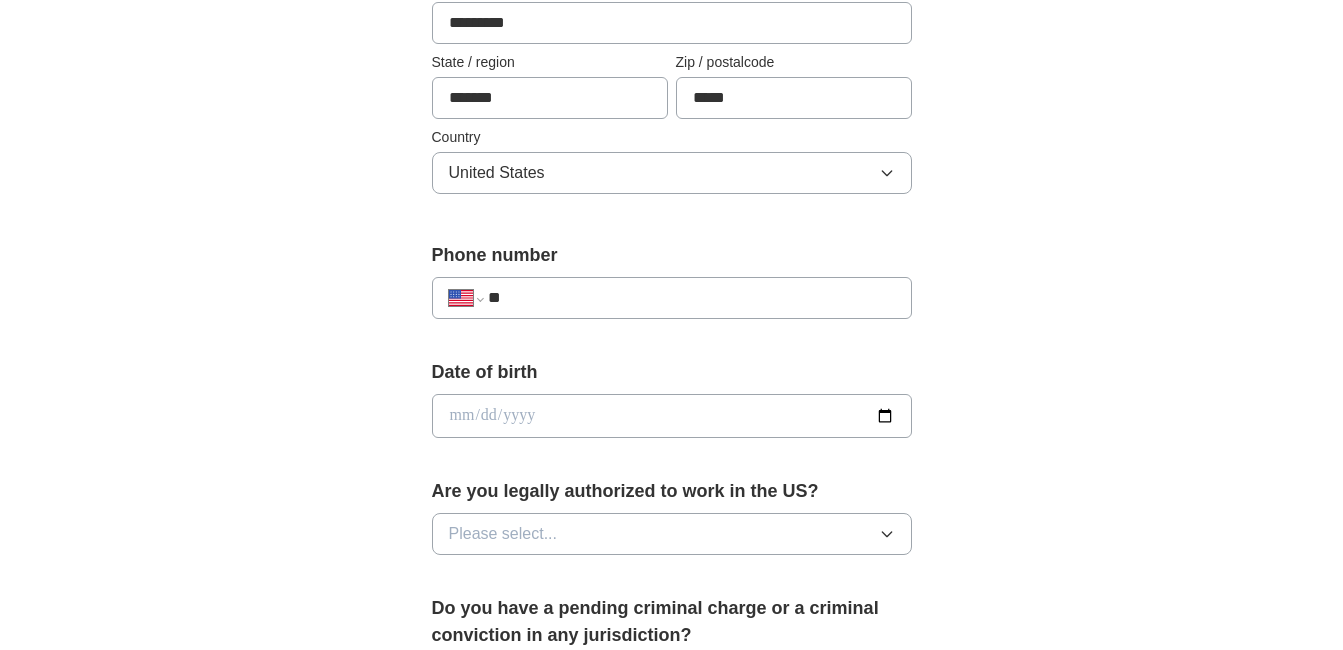 click on "**" at bounding box center [691, 298] 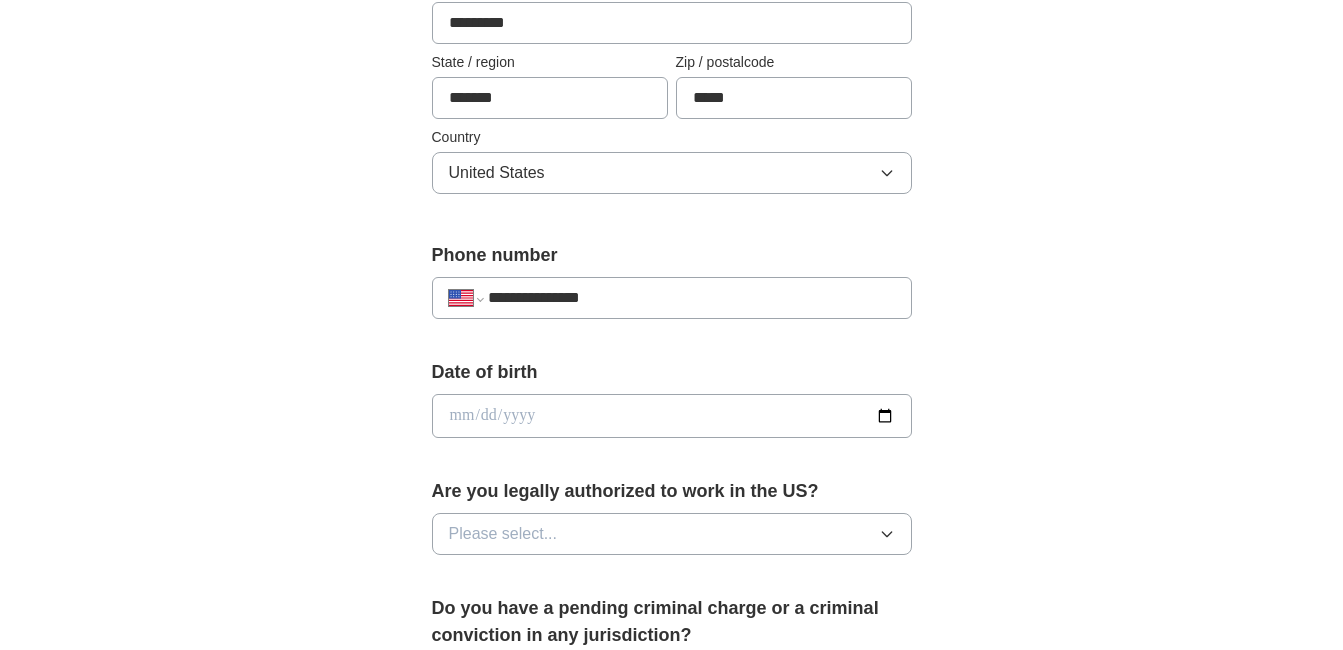 type on "**********" 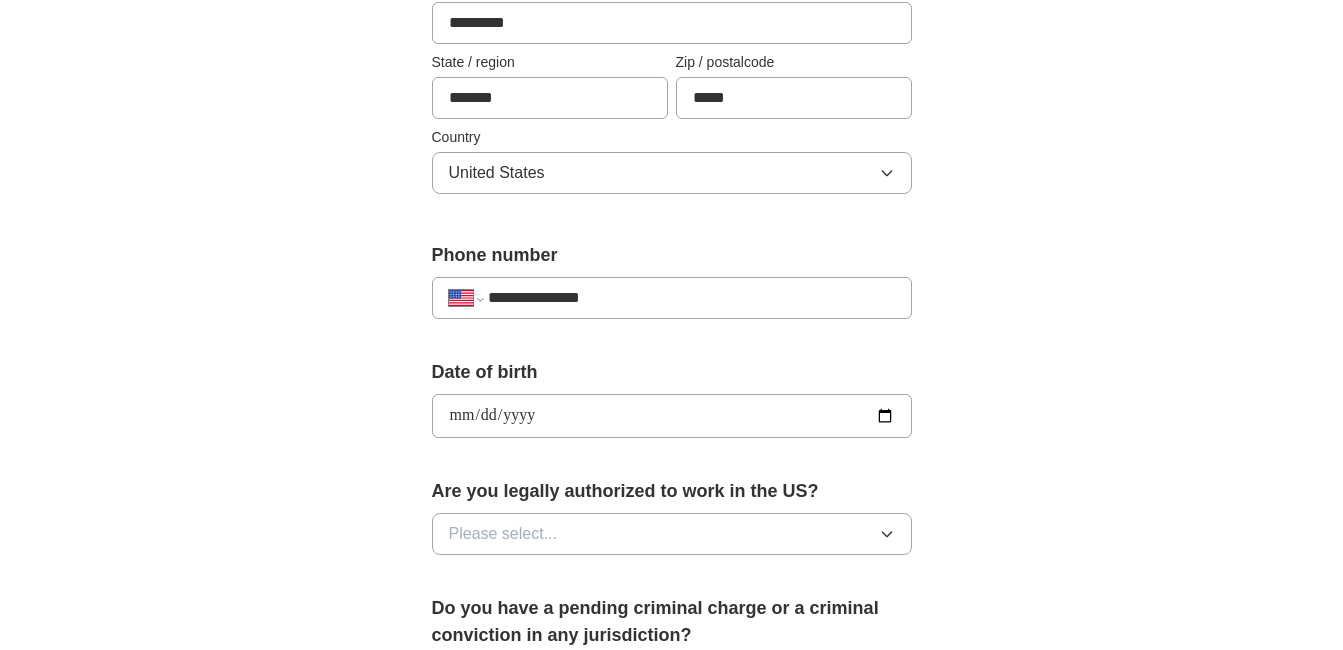 type on "**********" 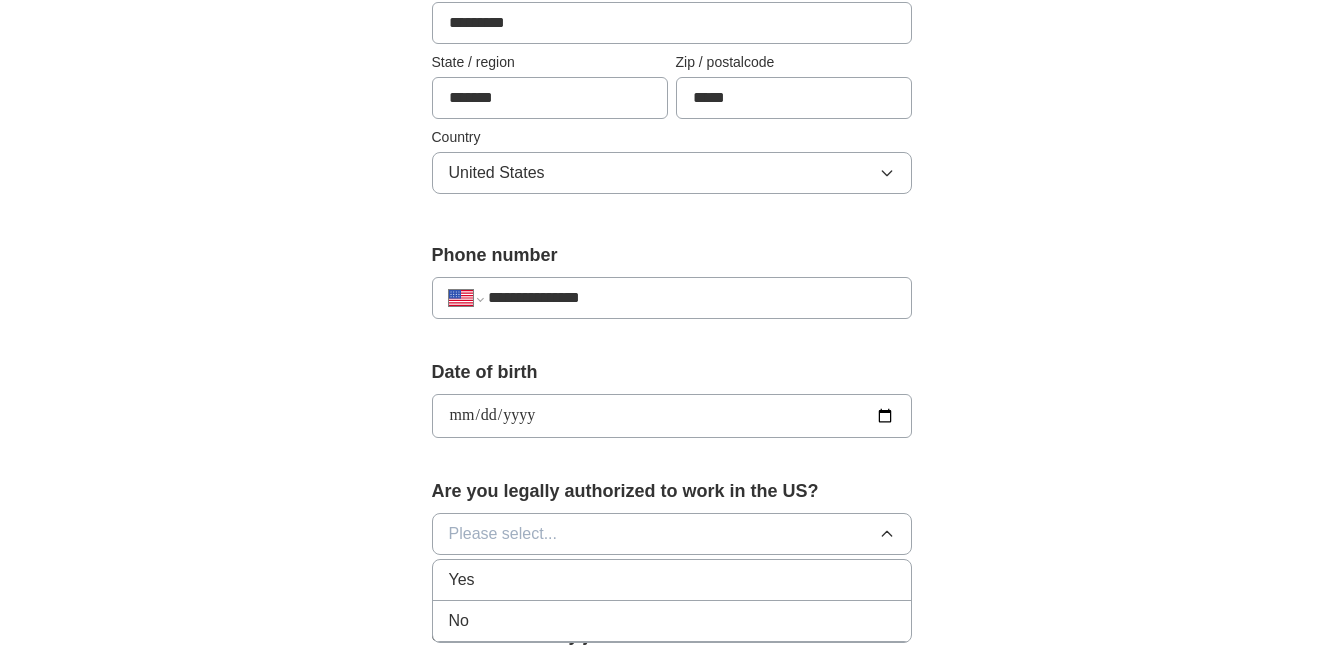 click on "Yes" at bounding box center (672, 580) 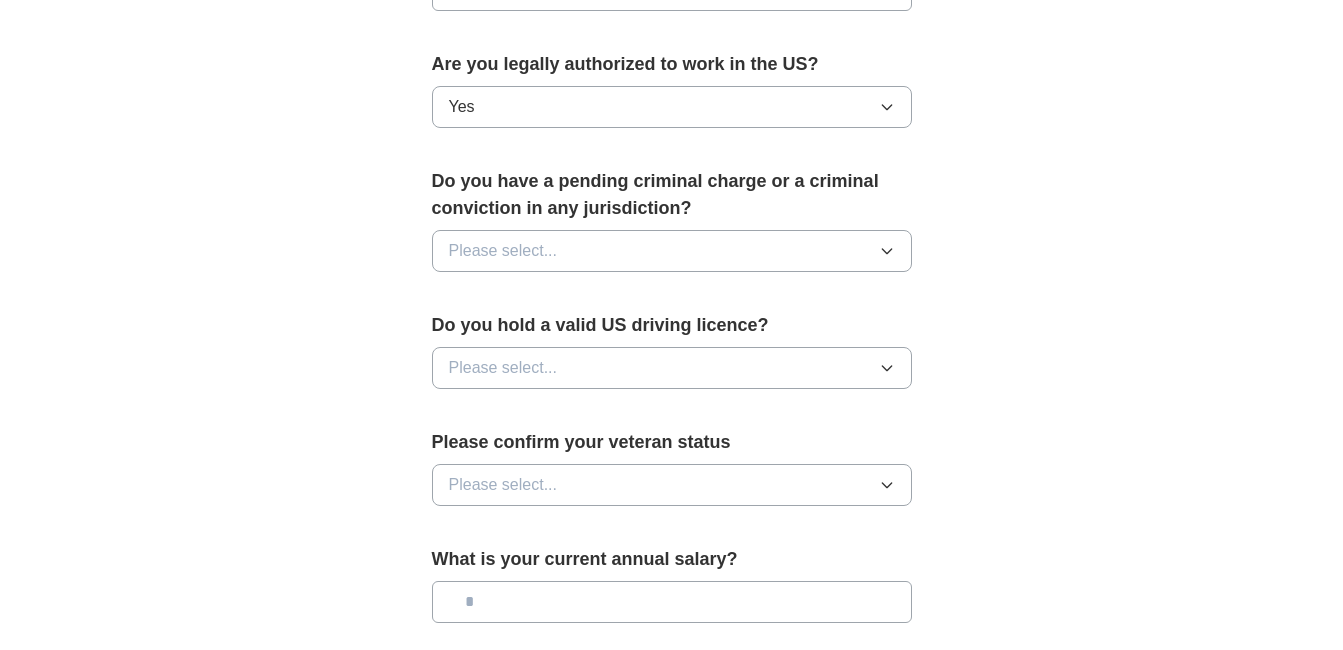 scroll, scrollTop: 976, scrollLeft: 0, axis: vertical 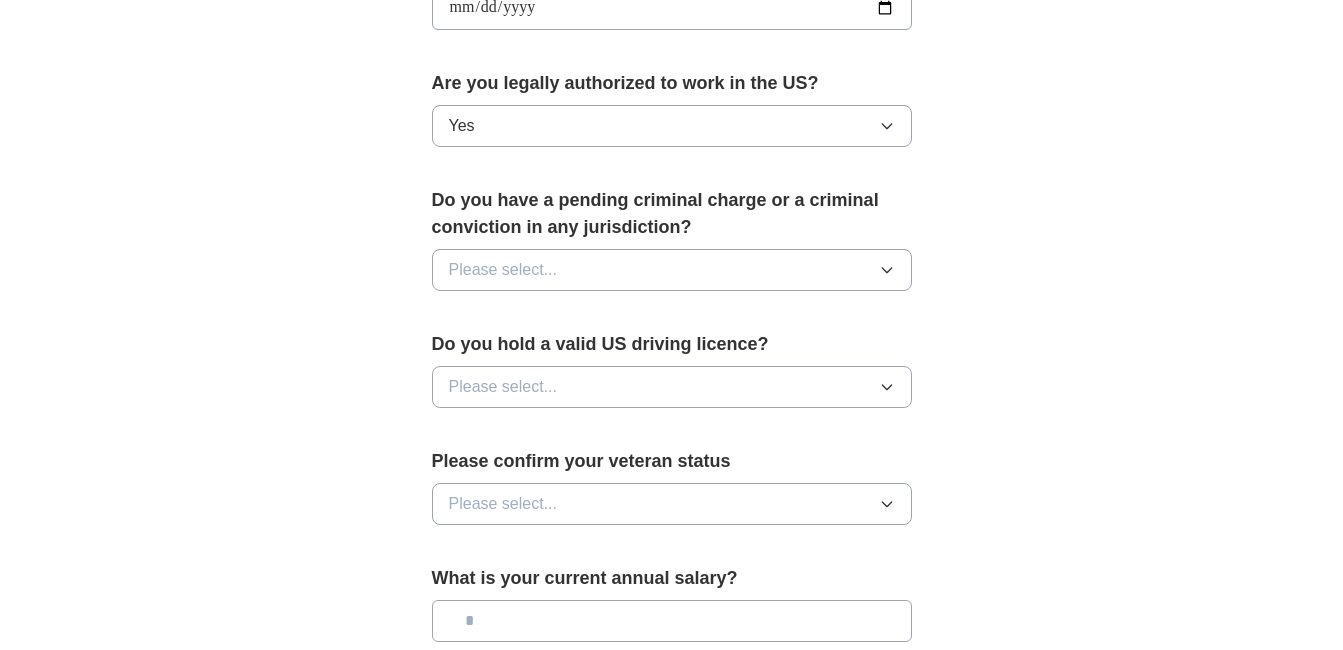 click on "Please select..." at bounding box center (672, 270) 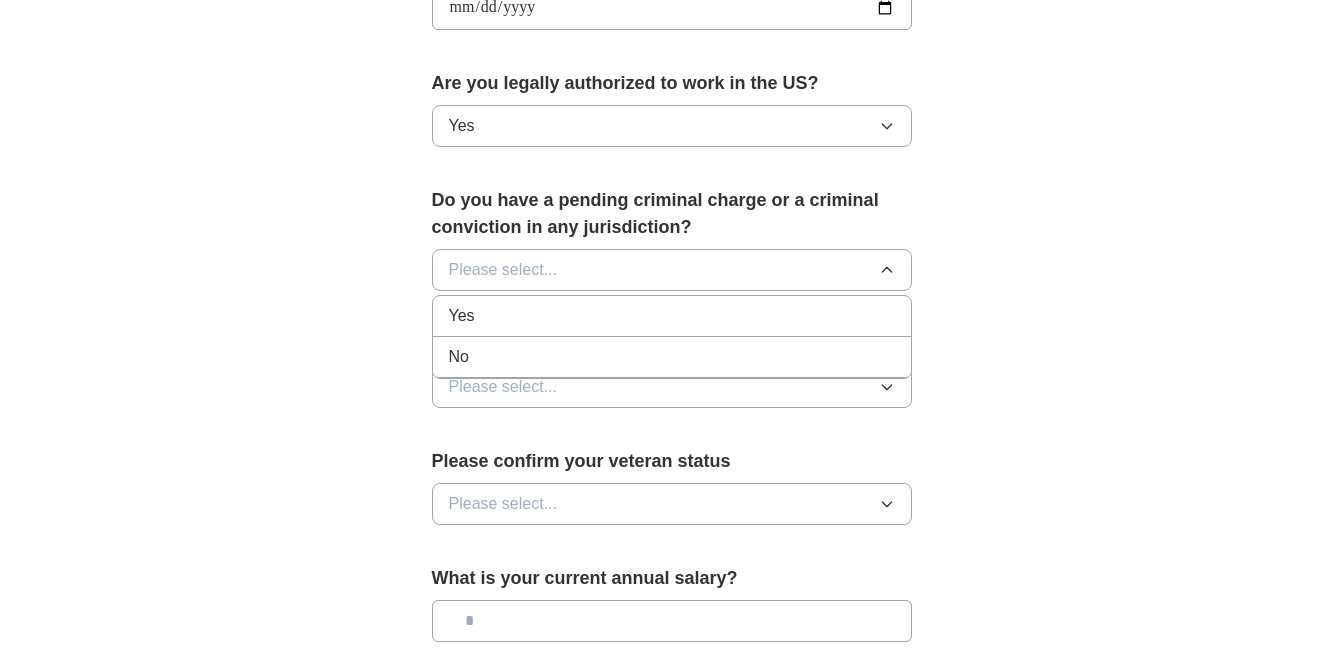 click on "No" at bounding box center [672, 357] 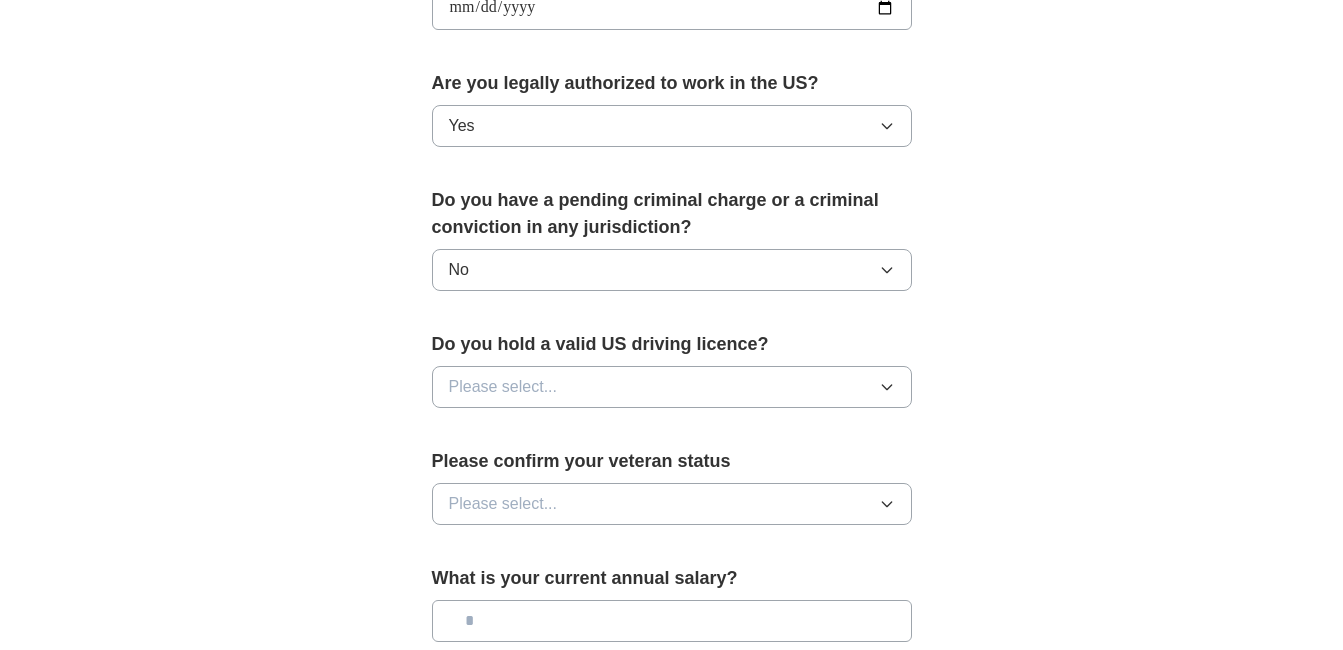 click on "Please select..." at bounding box center (672, 387) 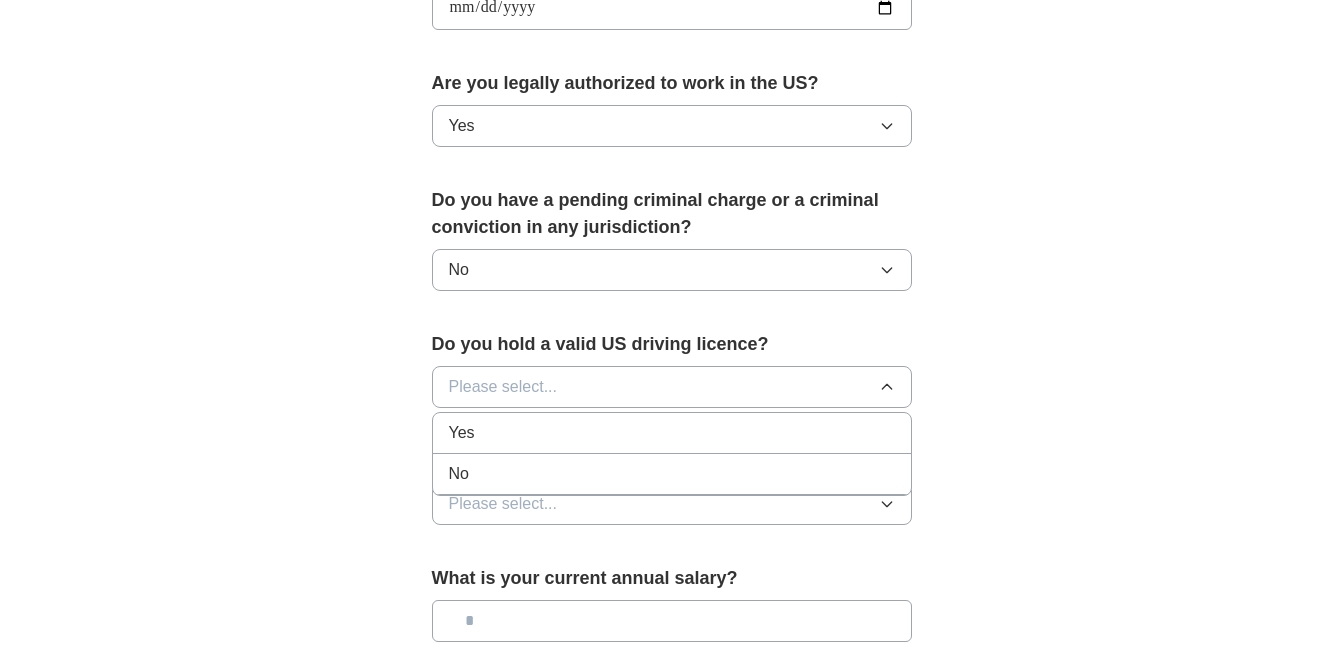 click on "Yes" at bounding box center [672, 433] 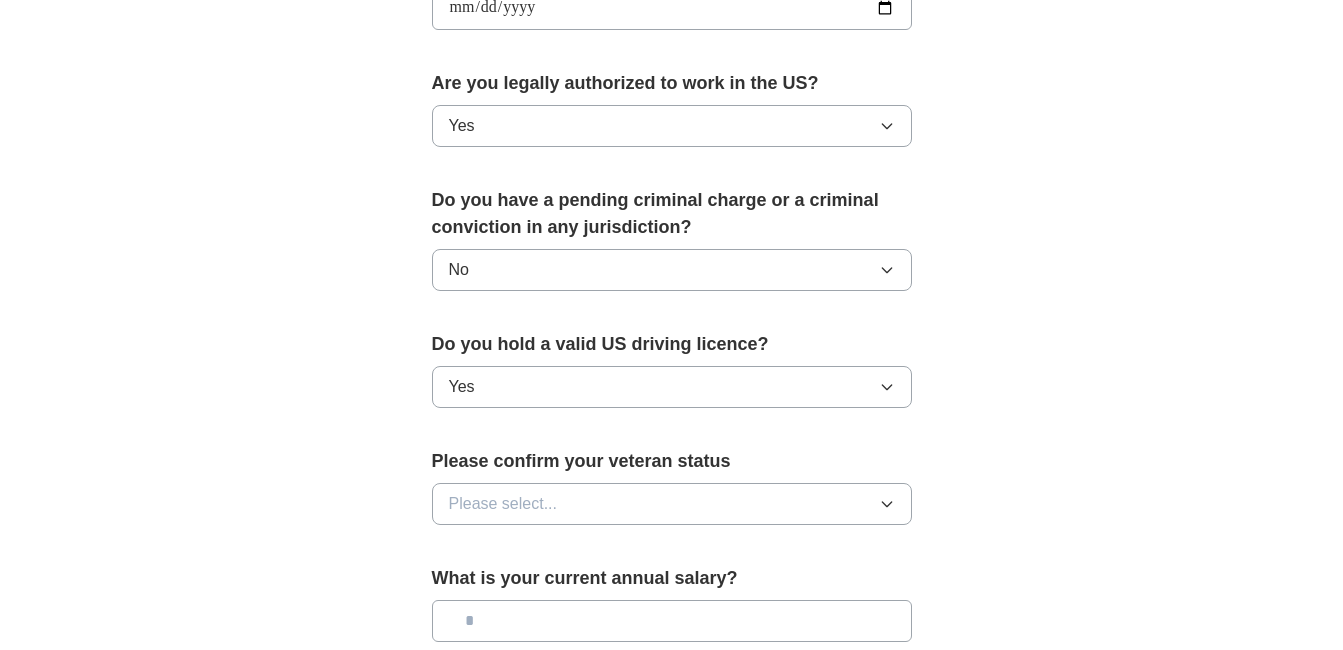 click on "Please select..." at bounding box center (672, 504) 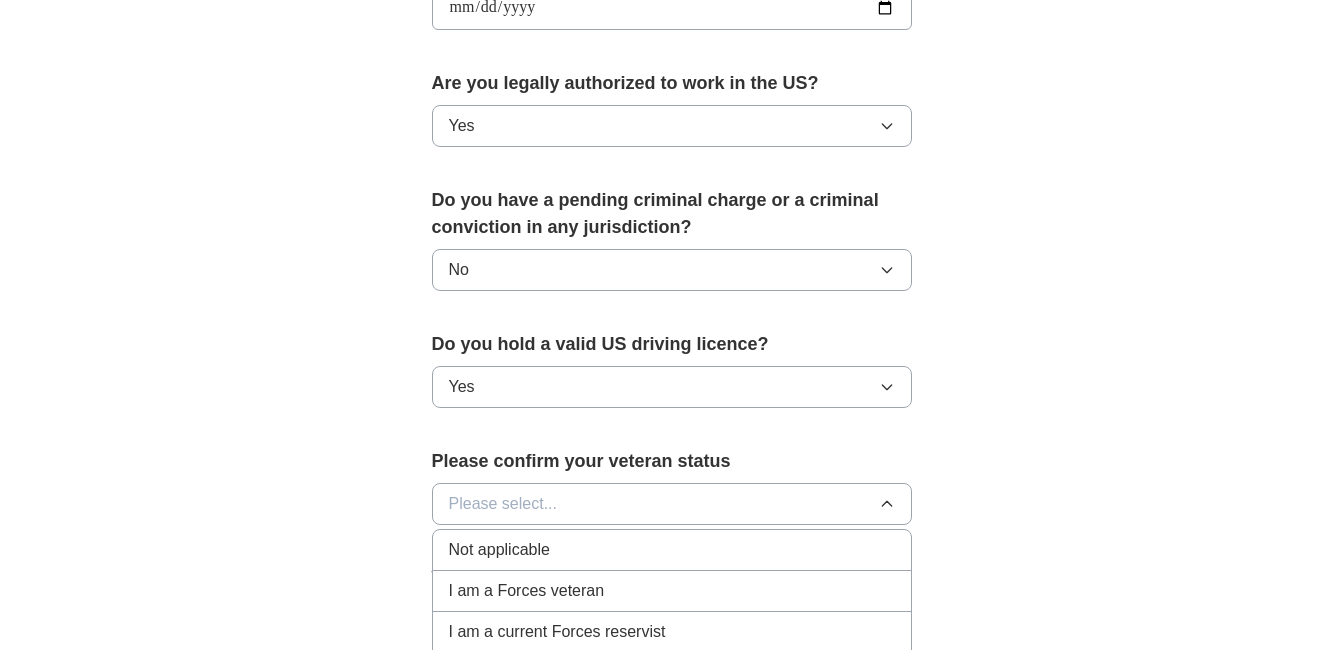 click on "Not applicable" at bounding box center (672, 550) 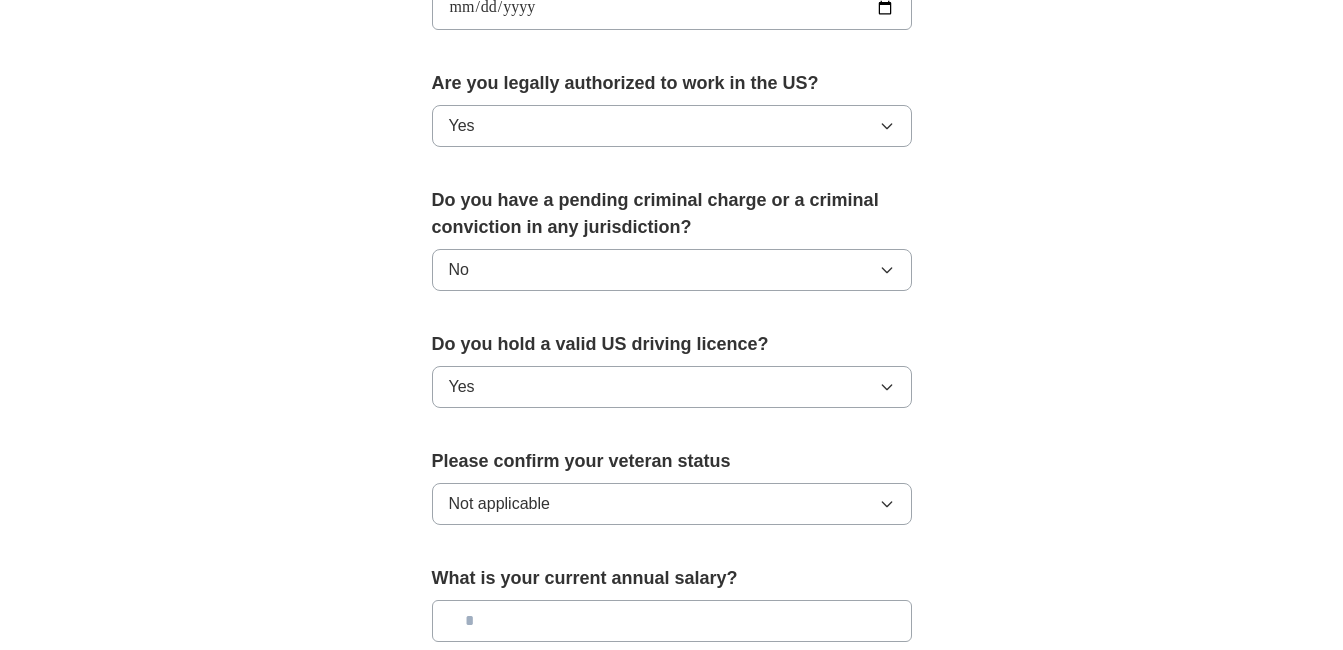 click at bounding box center (672, 621) 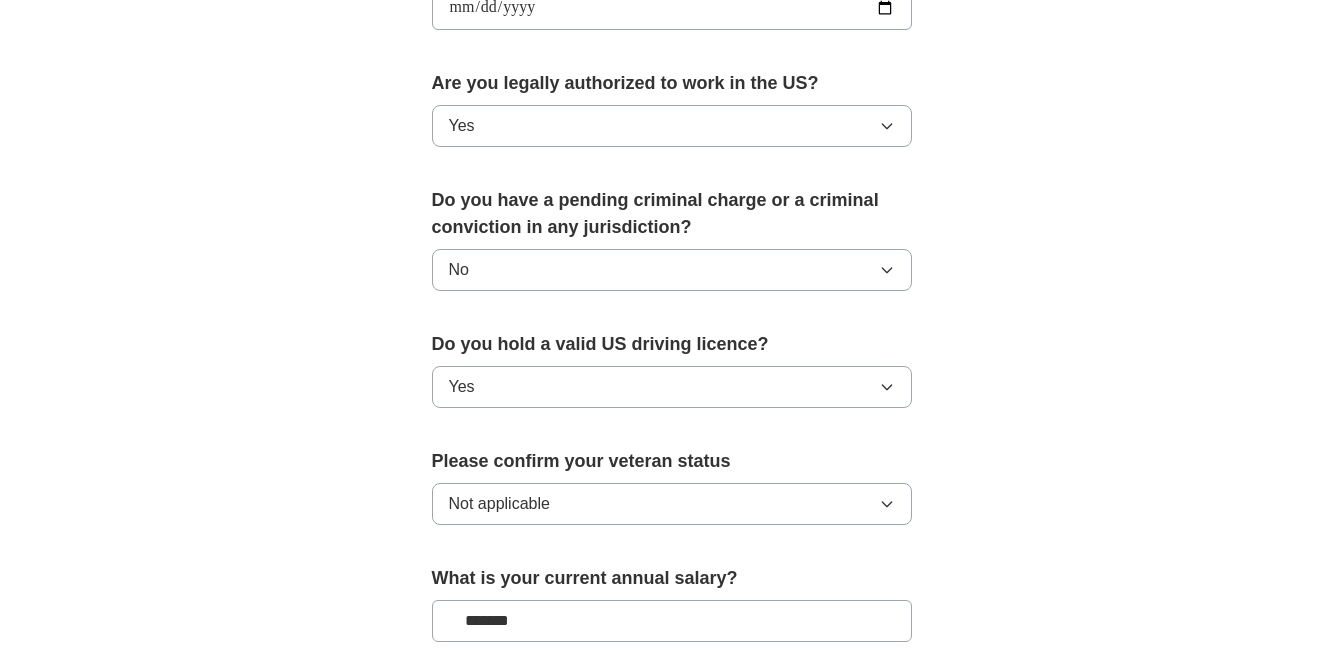scroll, scrollTop: 1407, scrollLeft: 0, axis: vertical 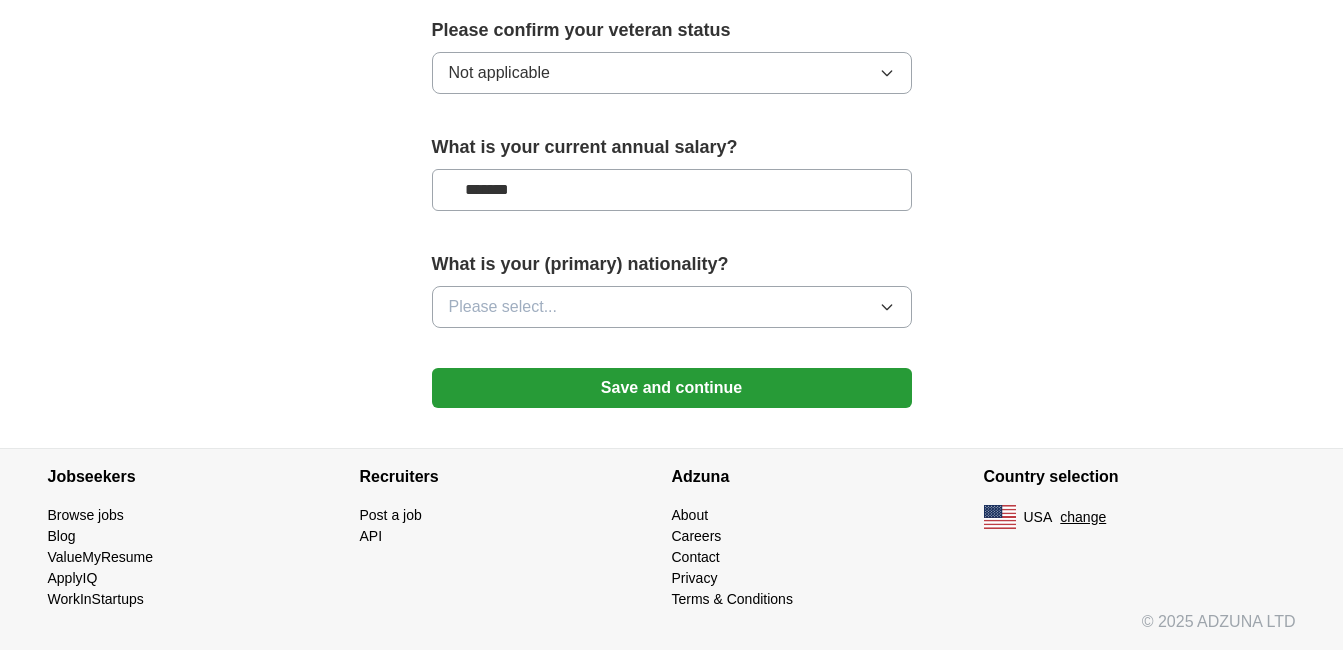 type on "*******" 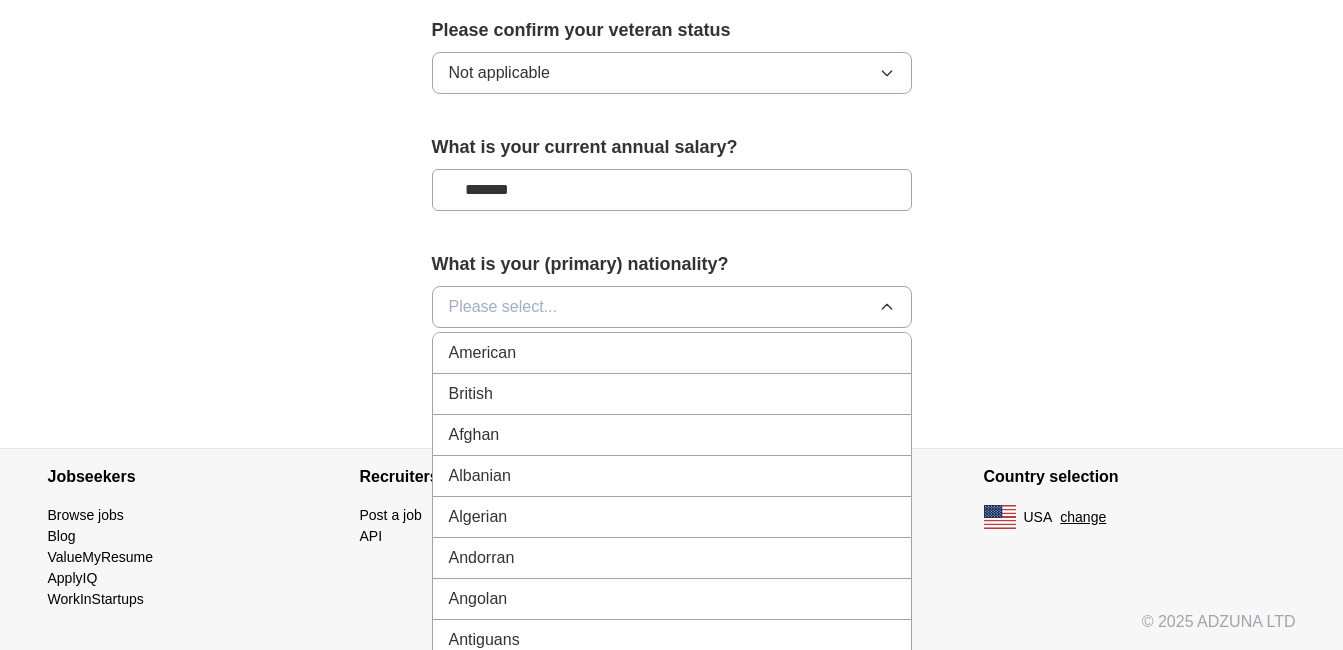 click on "American" at bounding box center (672, 353) 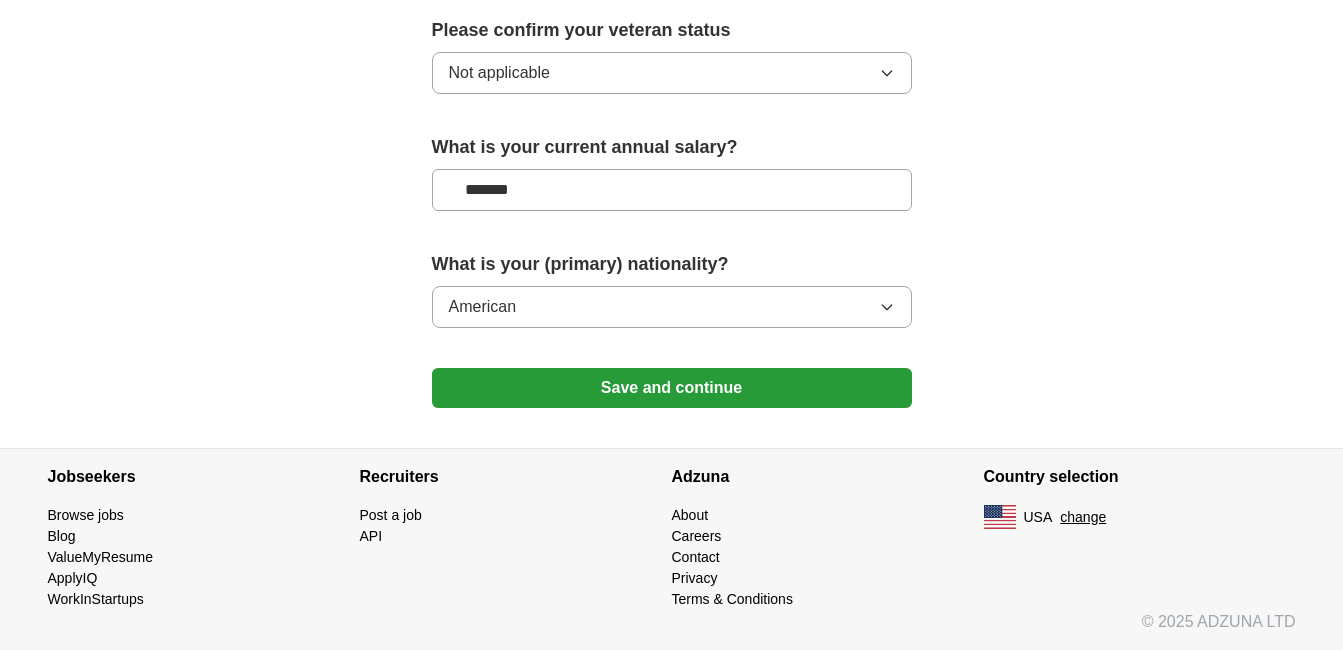 click on "Save and continue" at bounding box center (672, 388) 